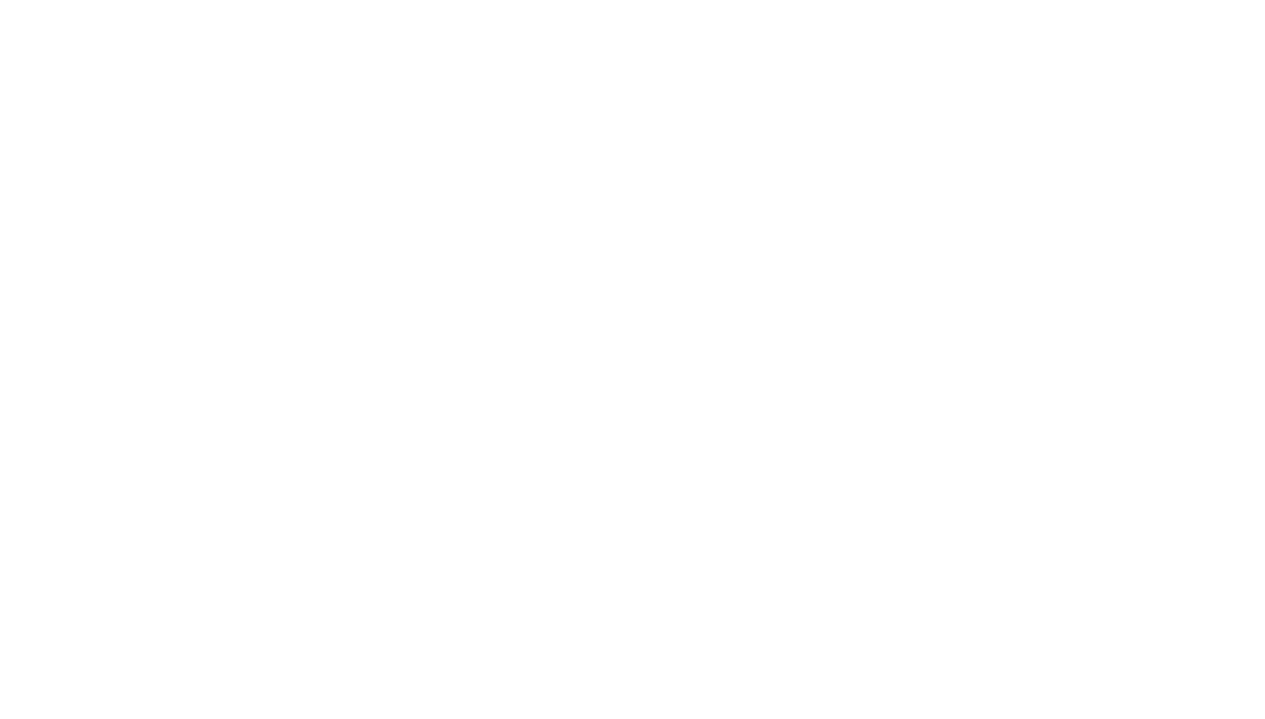 scroll, scrollTop: 0, scrollLeft: 0, axis: both 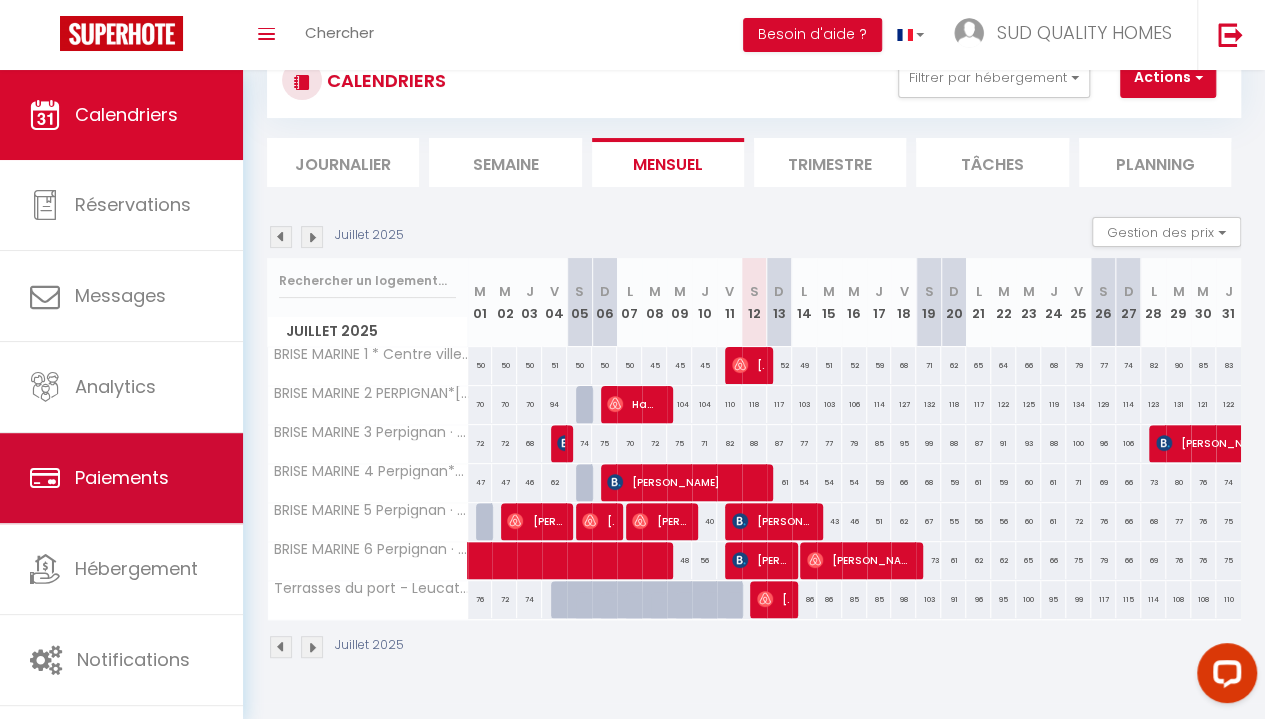 click on "Paiements" at bounding box center (122, 477) 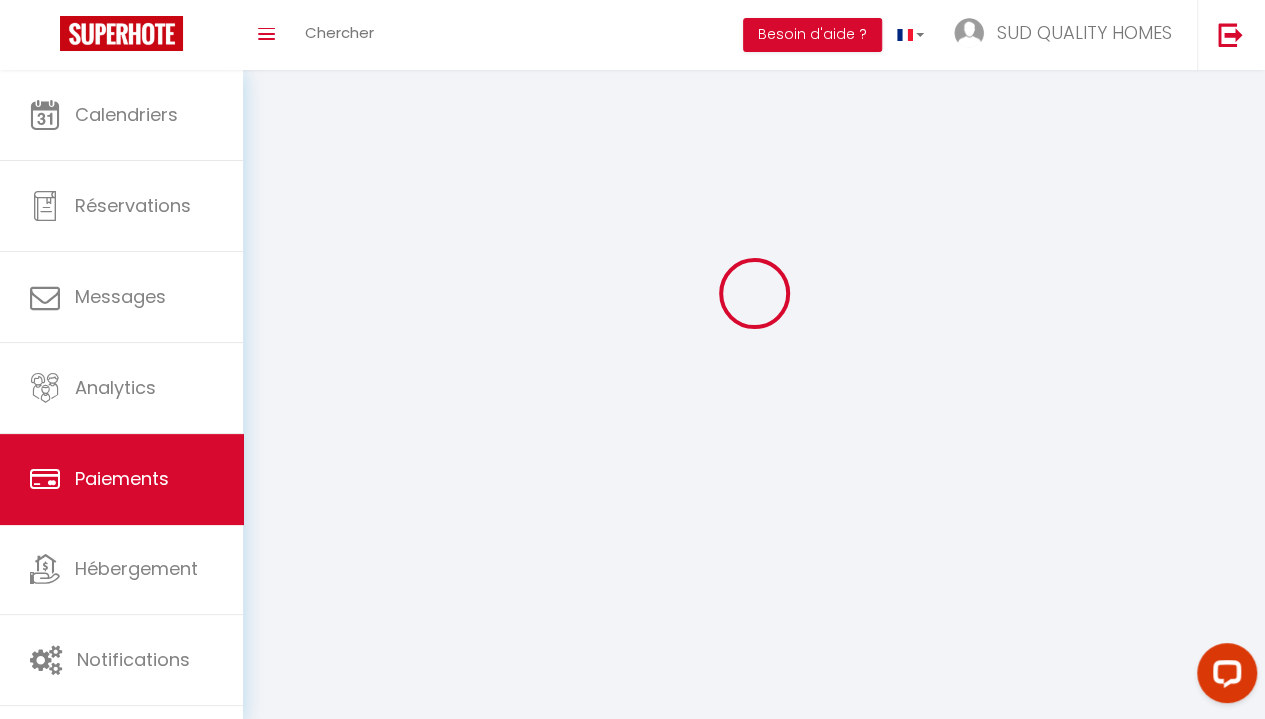 scroll, scrollTop: 0, scrollLeft: 0, axis: both 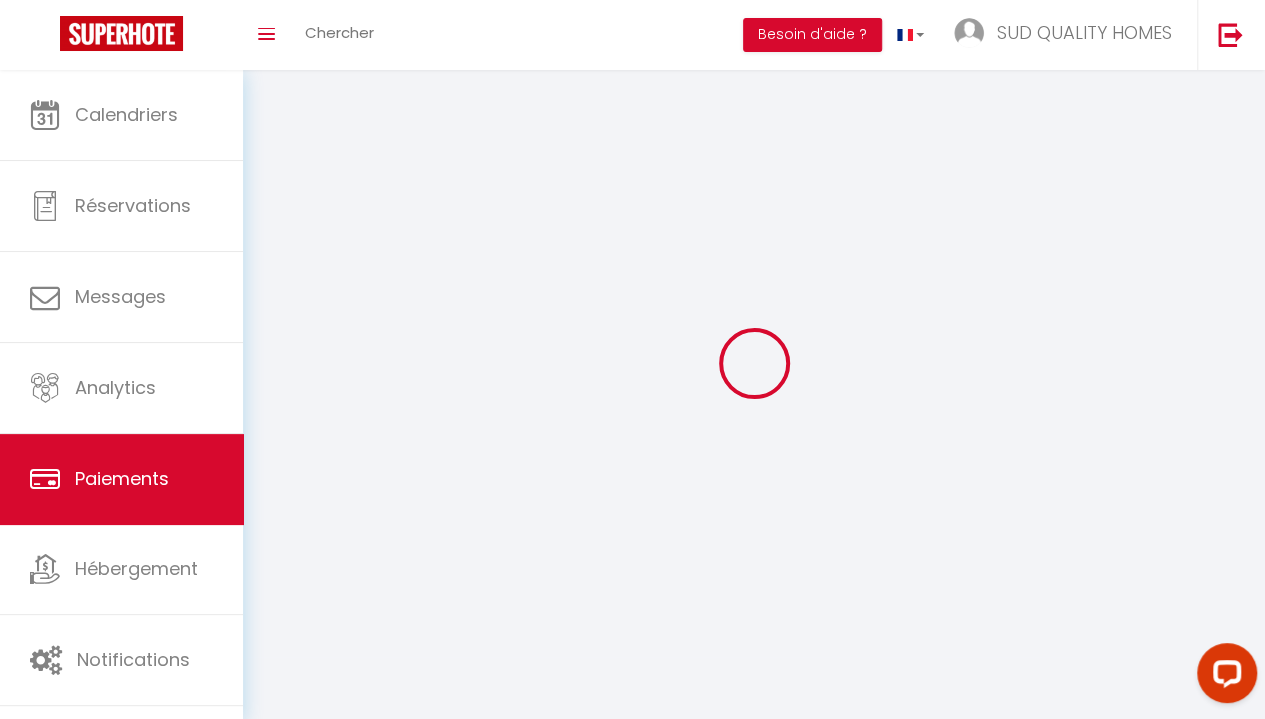 select on "2" 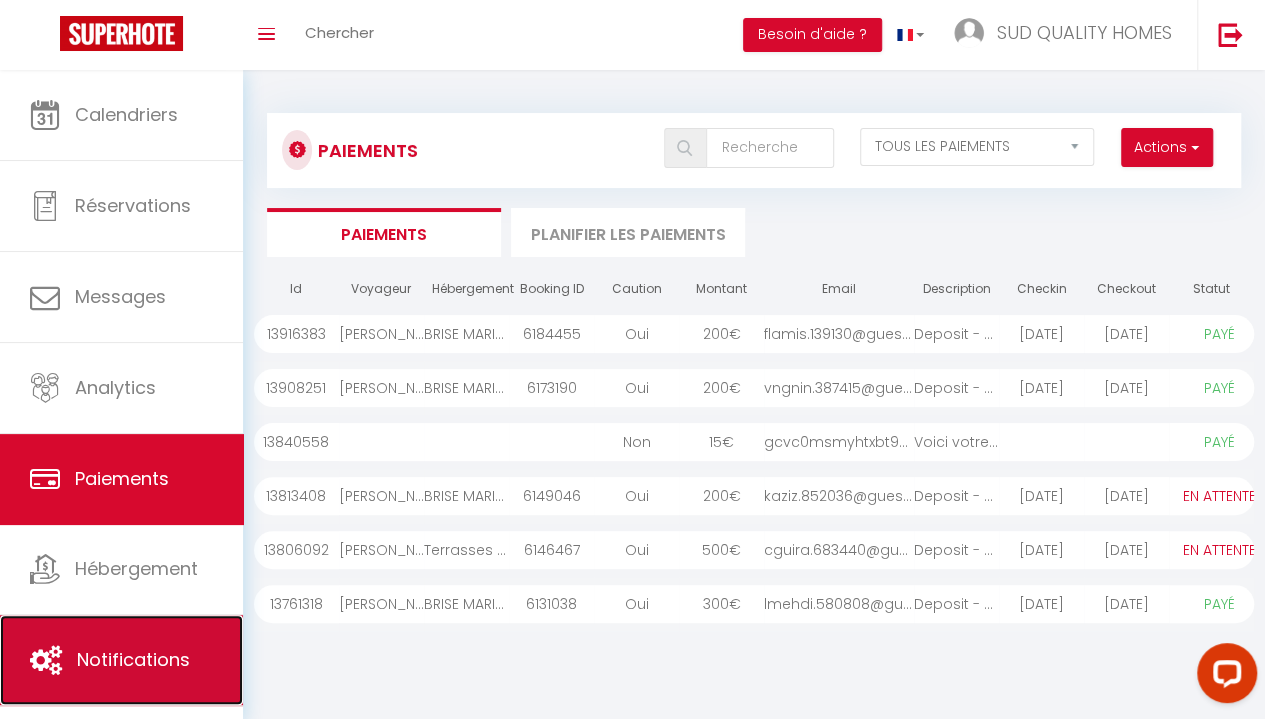 click on "Notifications" at bounding box center [133, 659] 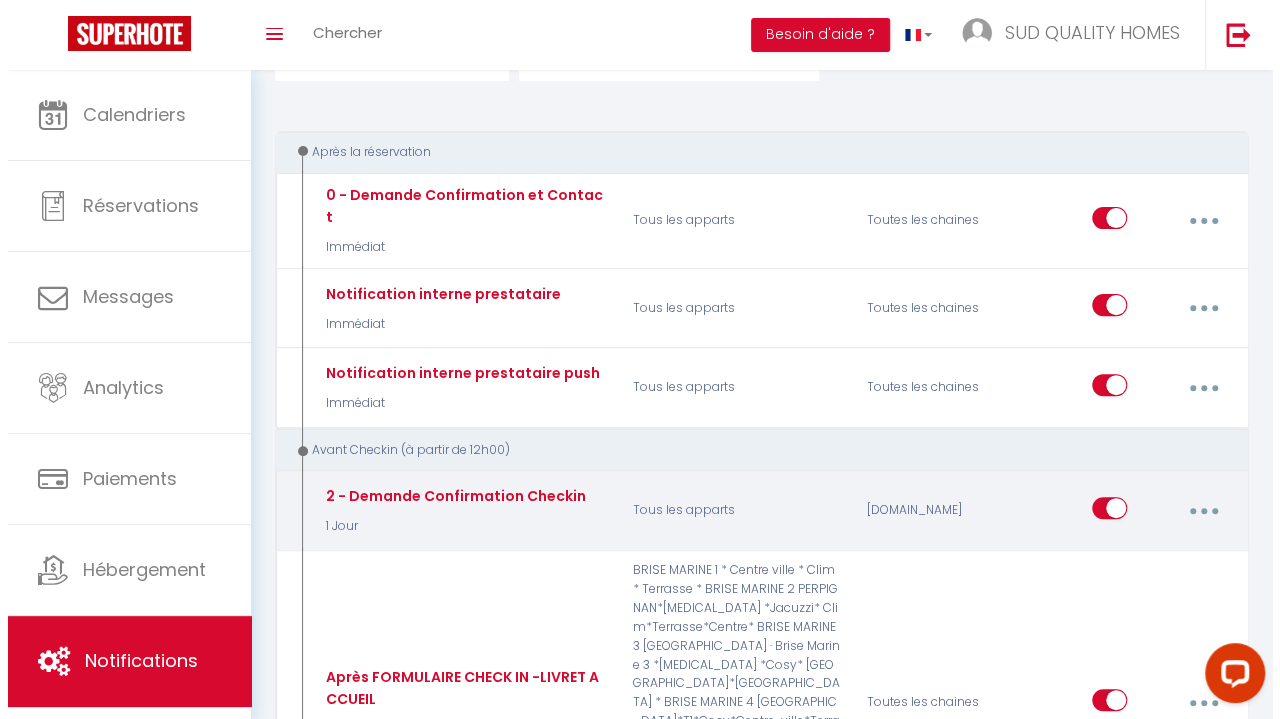 scroll, scrollTop: 175, scrollLeft: 0, axis: vertical 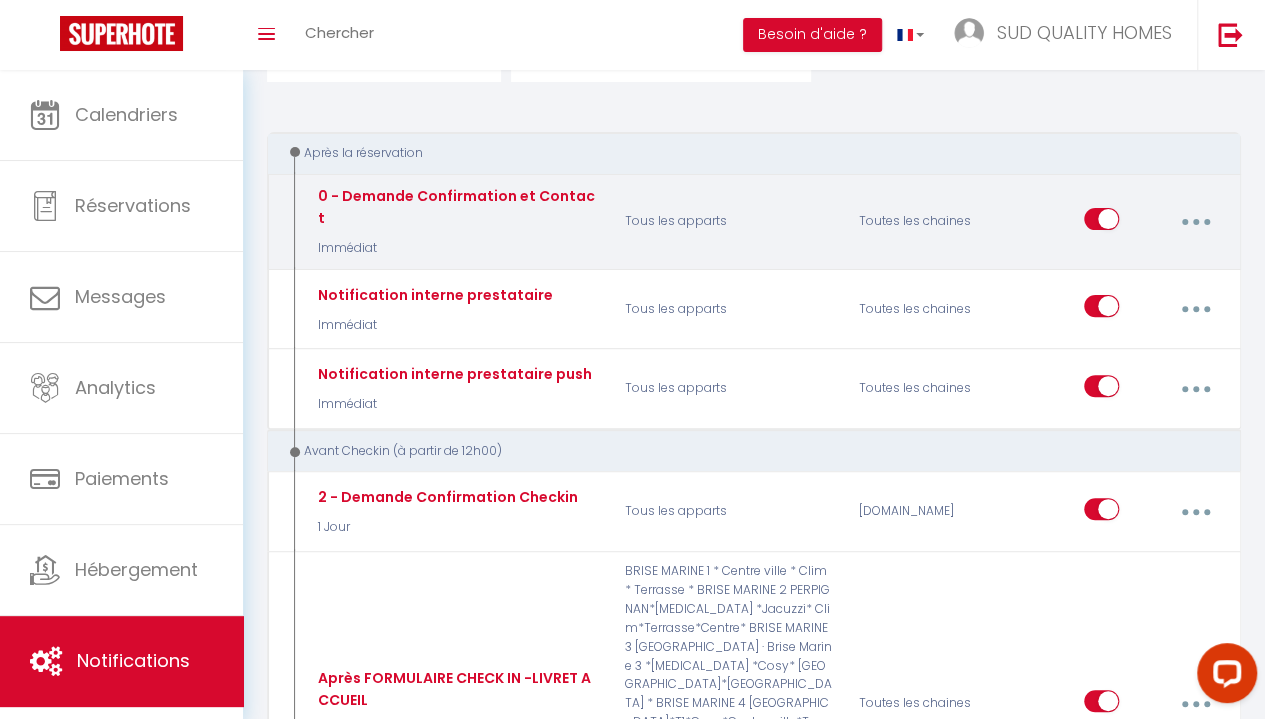 click at bounding box center (1195, 222) 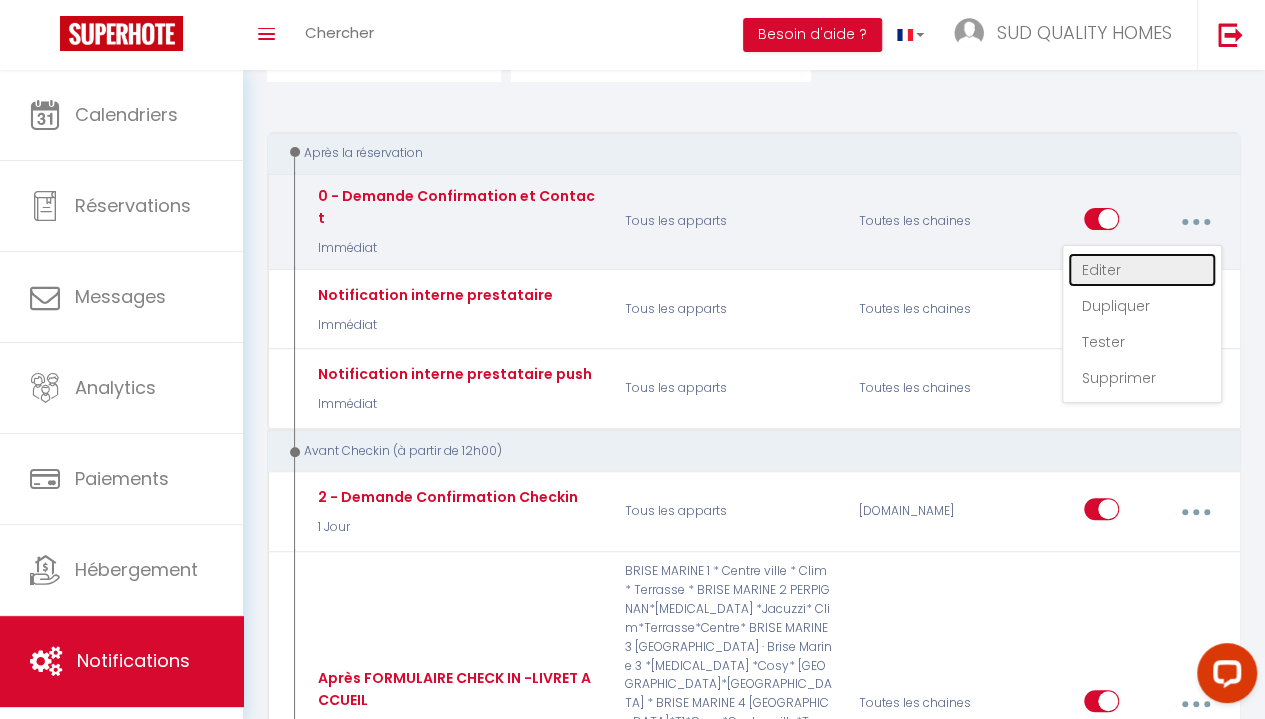 click on "Editer" at bounding box center (1142, 270) 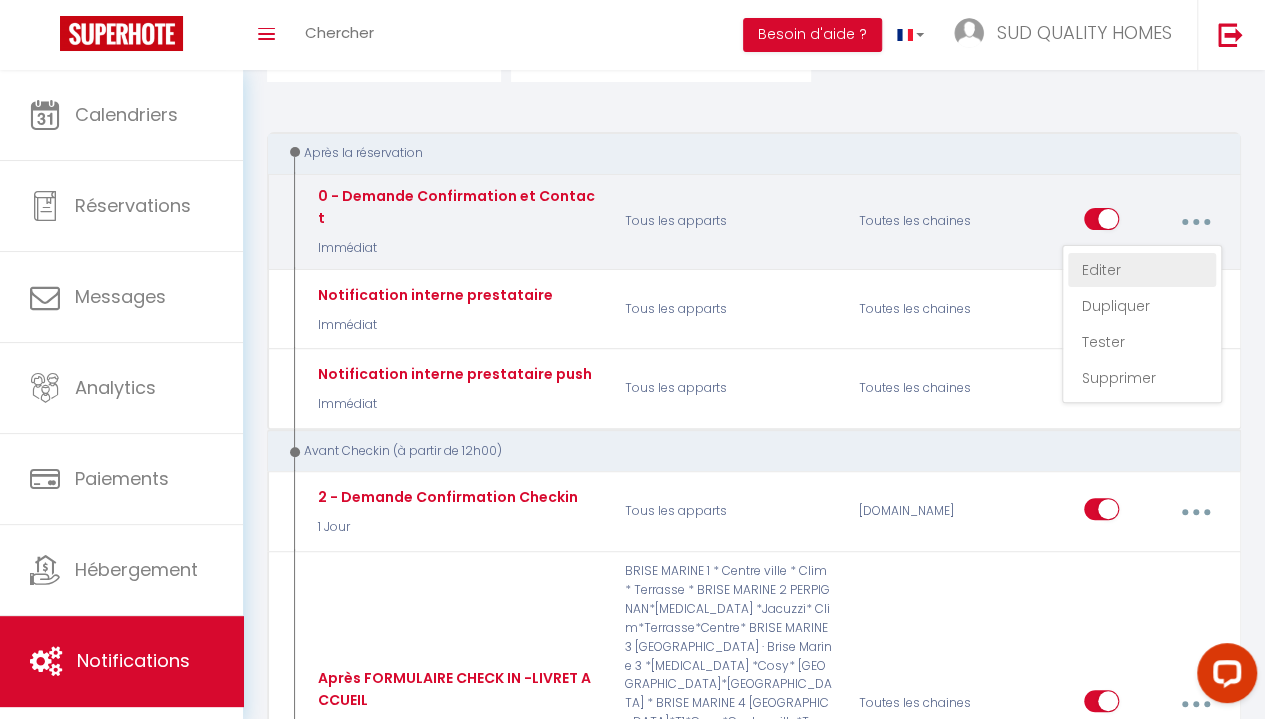 type on "0 - Demande Confirmation et Contact" 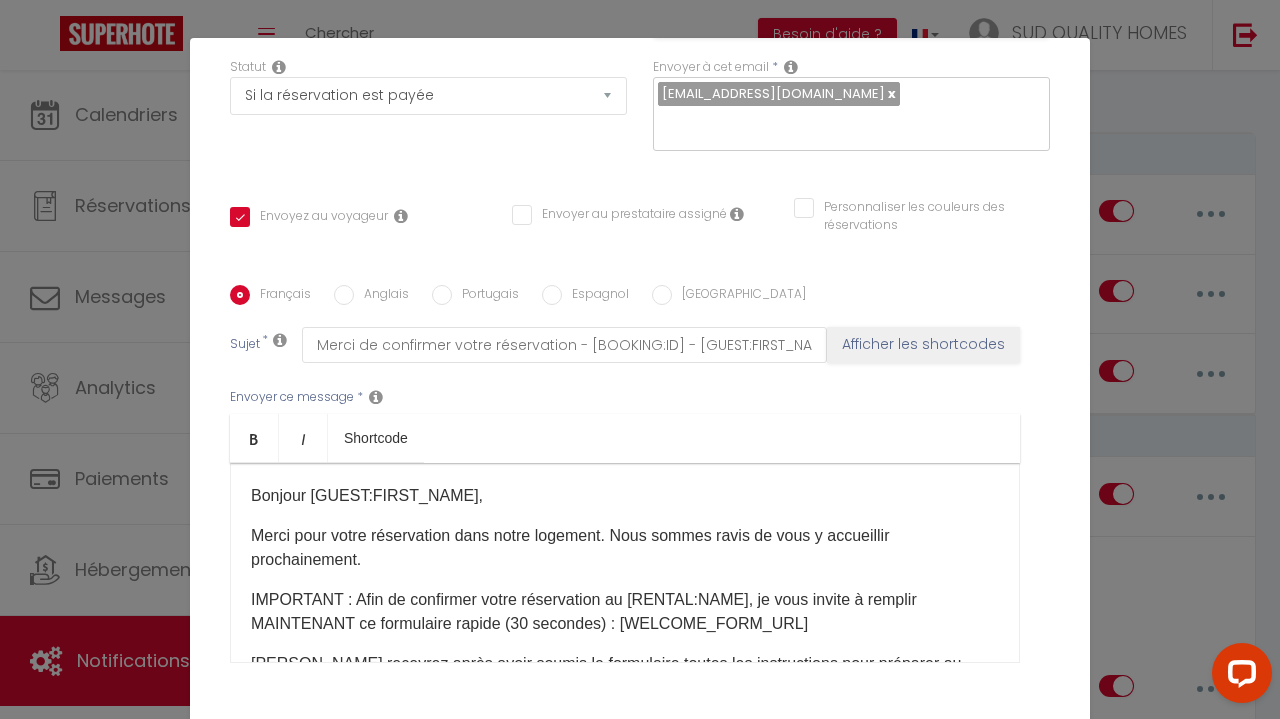 scroll, scrollTop: 307, scrollLeft: 0, axis: vertical 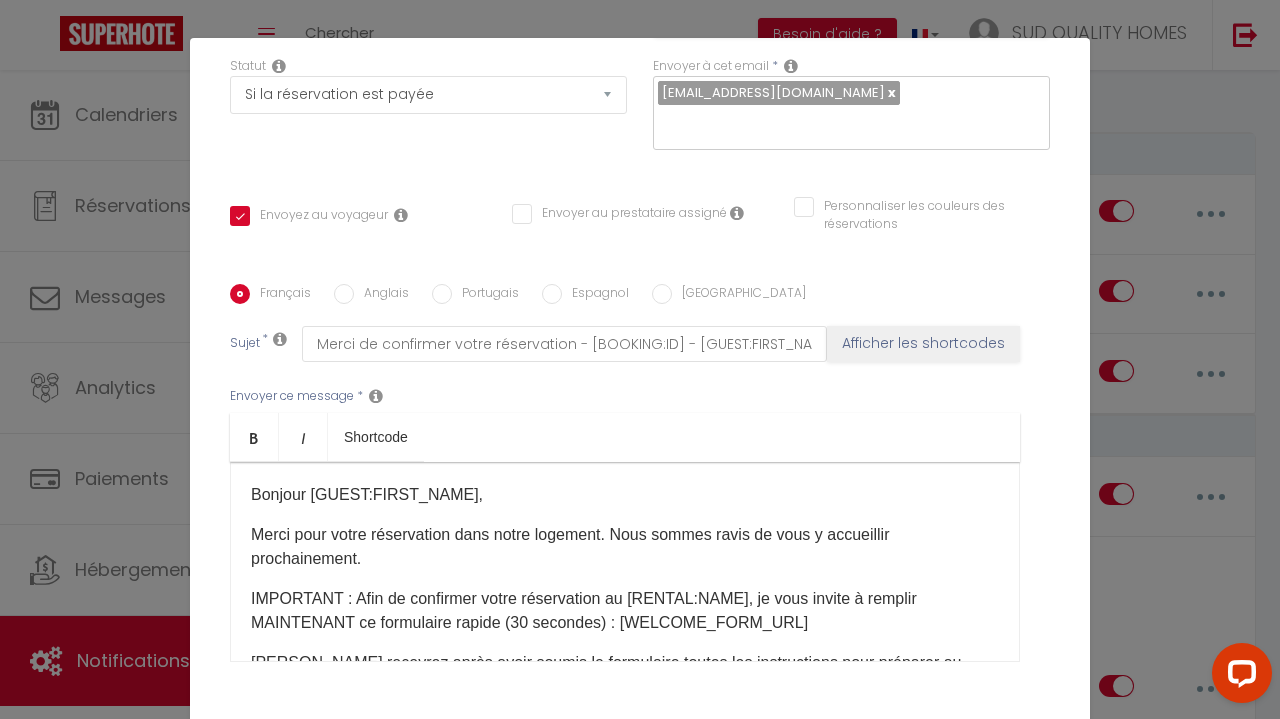 click on "Bonjour [GUEST:FIRST_NAME]," at bounding box center (625, 495) 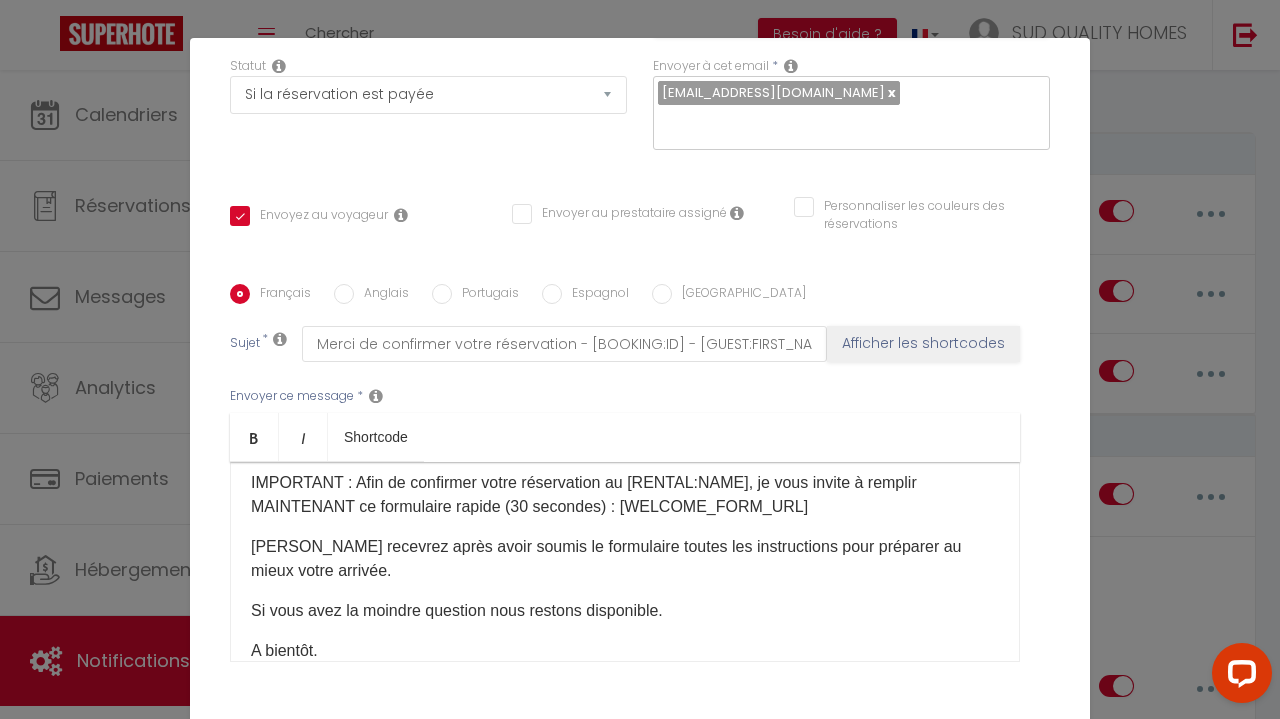 scroll, scrollTop: 126, scrollLeft: 0, axis: vertical 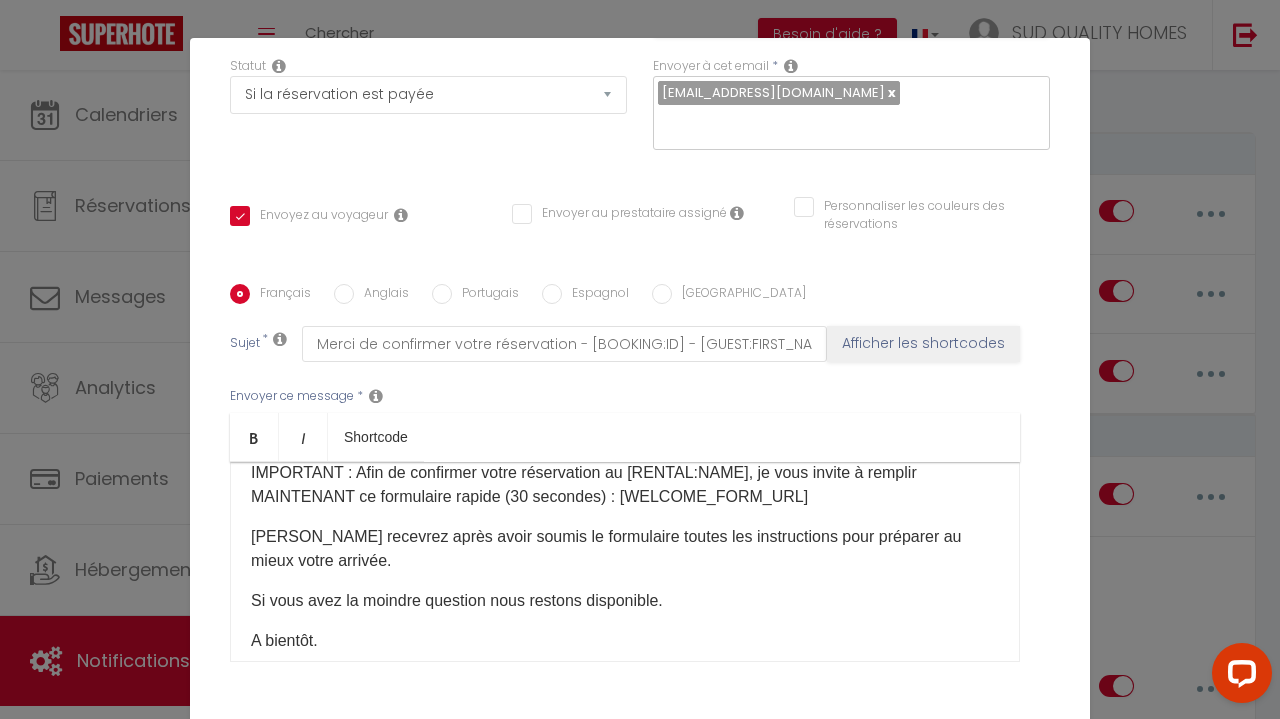 click on "[PERSON_NAME] recevrez après avoir soumis le formulaire toutes les instructions pour préparer au mieux votre arrivée." at bounding box center [625, 549] 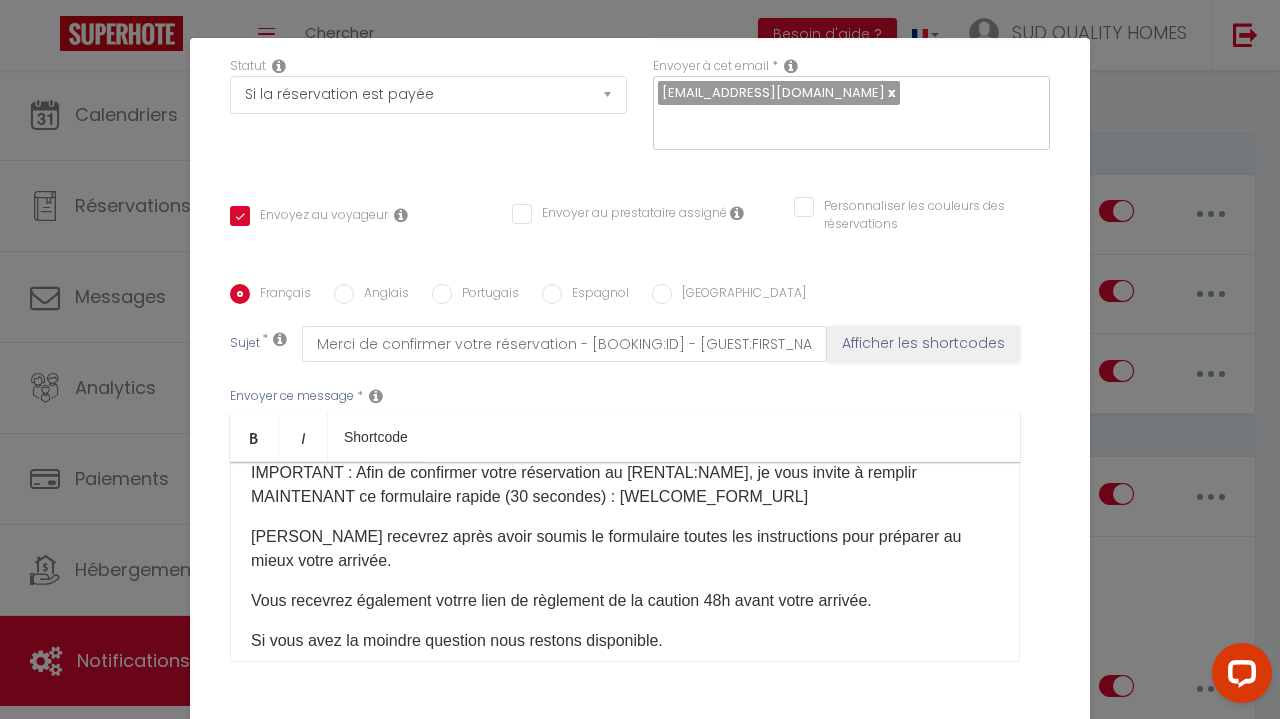 click on "Vous recevrez également votrre lien de règlement de la caution 48h avant votre arrivée." at bounding box center (625, 601) 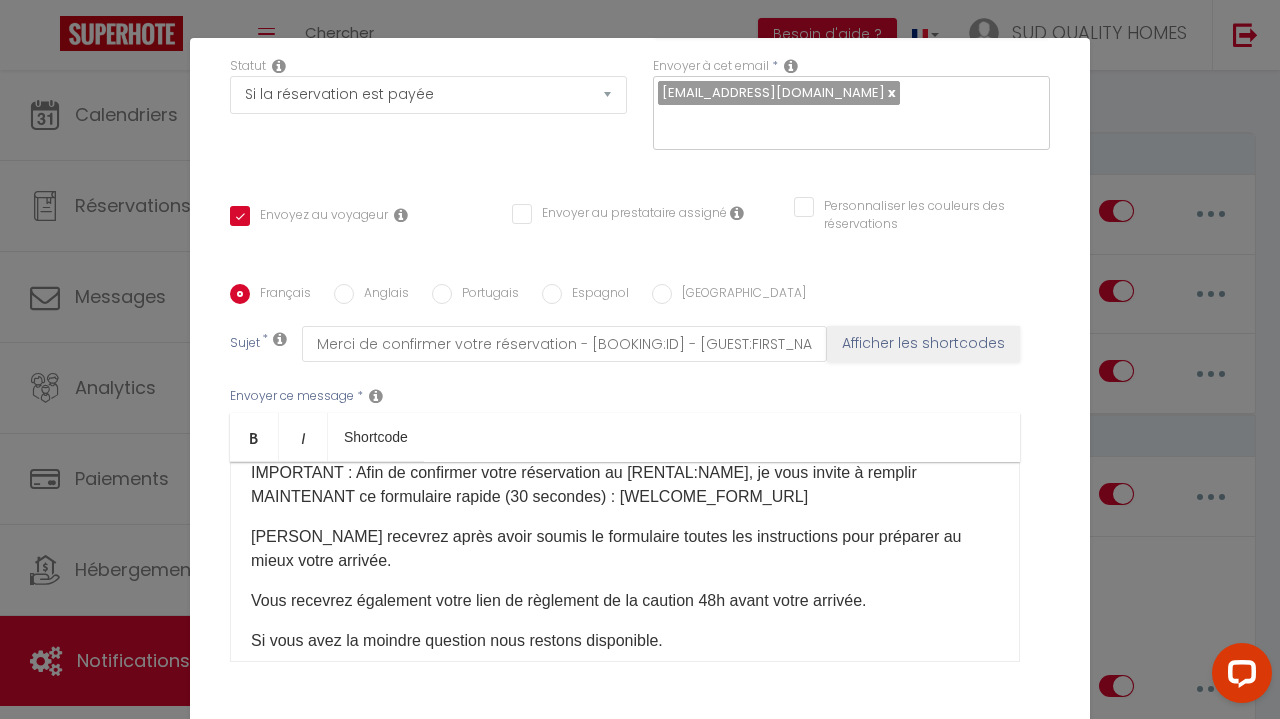 click on "Bonjour [GUEST:FIRST_NAME],
Merci pour votre réservation dans notre logement. Nous sommes ravis de vous y accueillir prochainement. IMPORTANT : Afin de confirmer votre réservation au [RENTAL:NAME], je vous invite à remplir MAINTENANT ce formulaire rapide (30 secondes) : [WELCOME_FORM_URL]
Vous recevrez après avoir soumis le formulaire toutes les instructions pour préparer au mieux votre arrivée. Vous recevrez également votre lien de règlement de la caution 48h avant votre arrivée.
Si vous avez la moindre question nous restons disponible.
A bientôt. INES" at bounding box center [625, 562] 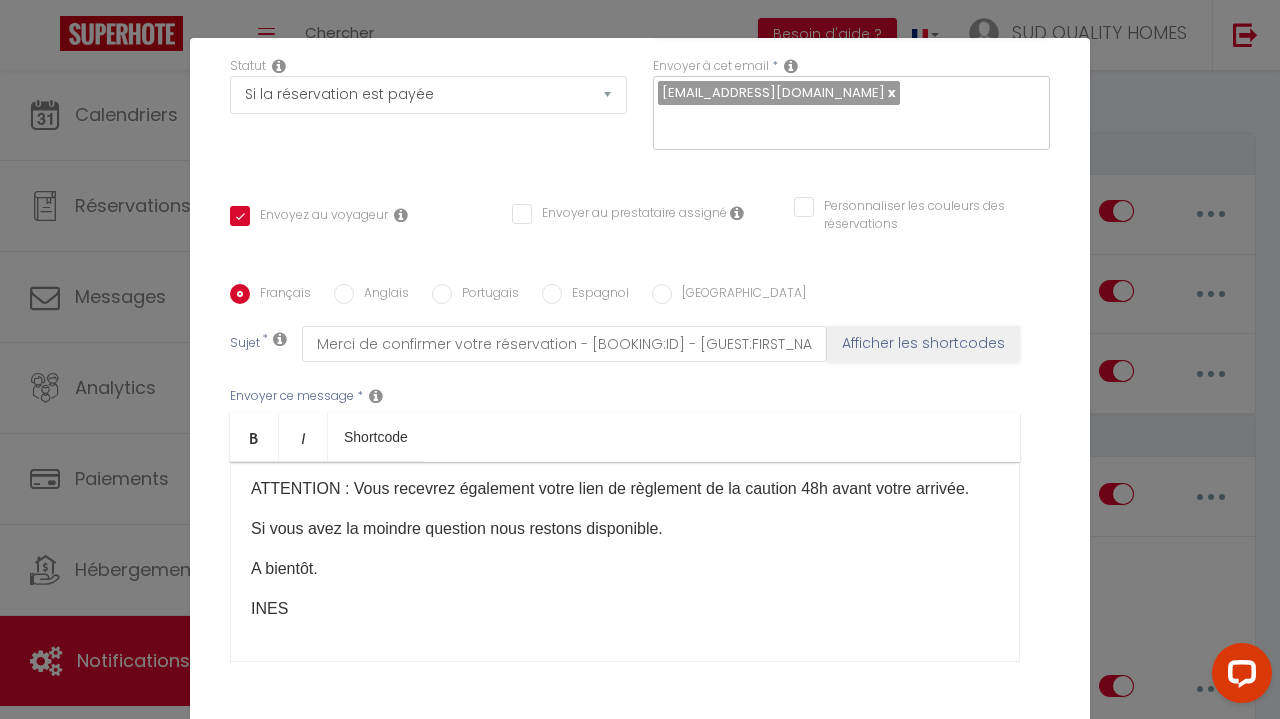 scroll, scrollTop: 0, scrollLeft: 0, axis: both 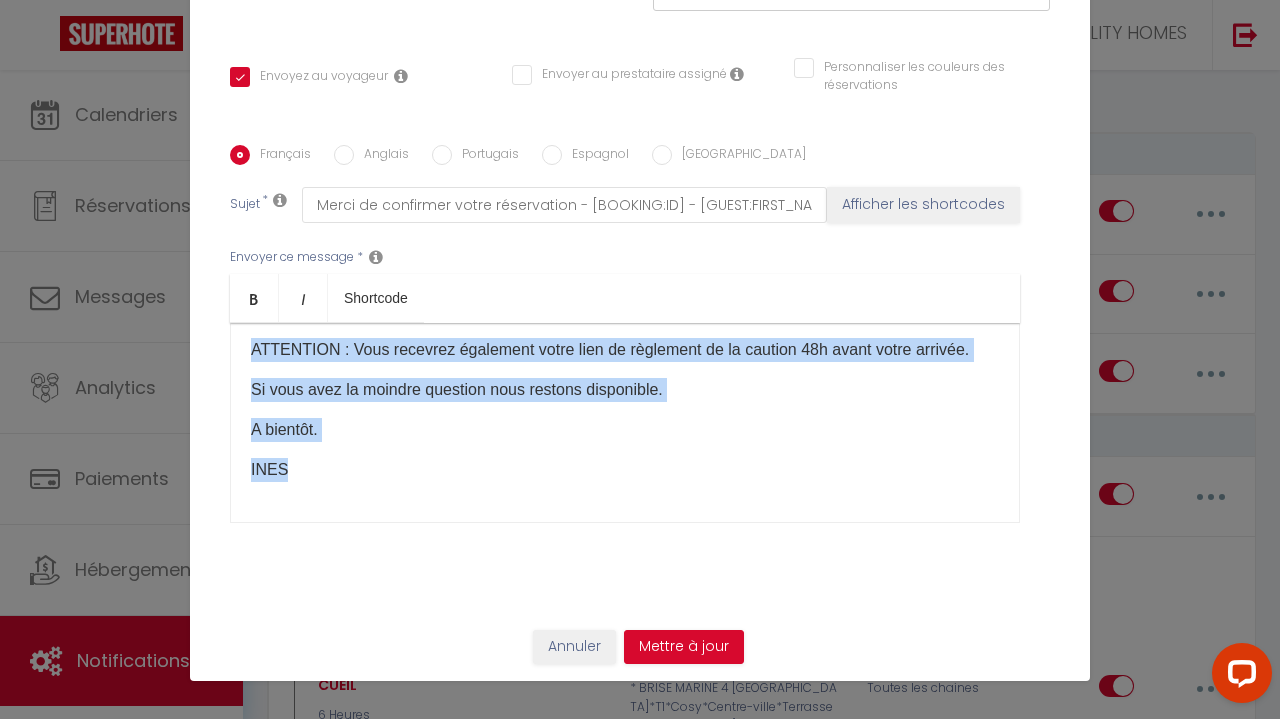 drag, startPoint x: 242, startPoint y: 489, endPoint x: 734, endPoint y: 757, distance: 560.2571 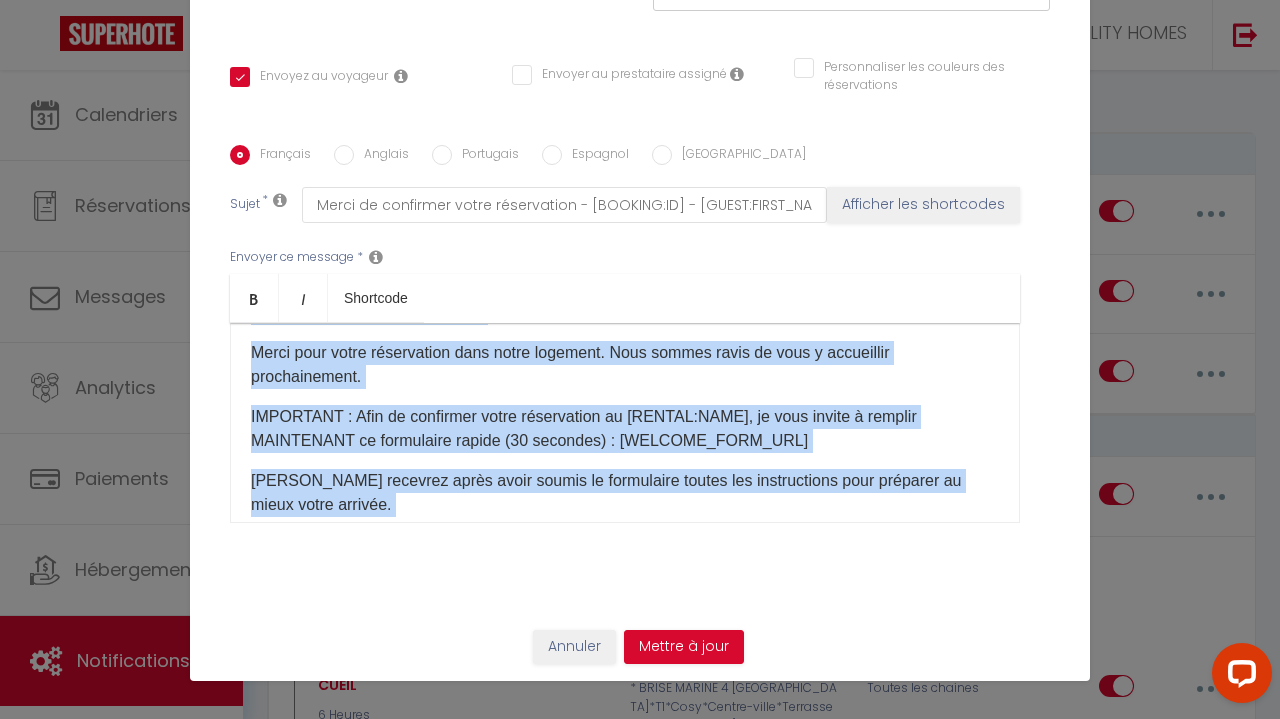 scroll, scrollTop: 0, scrollLeft: 0, axis: both 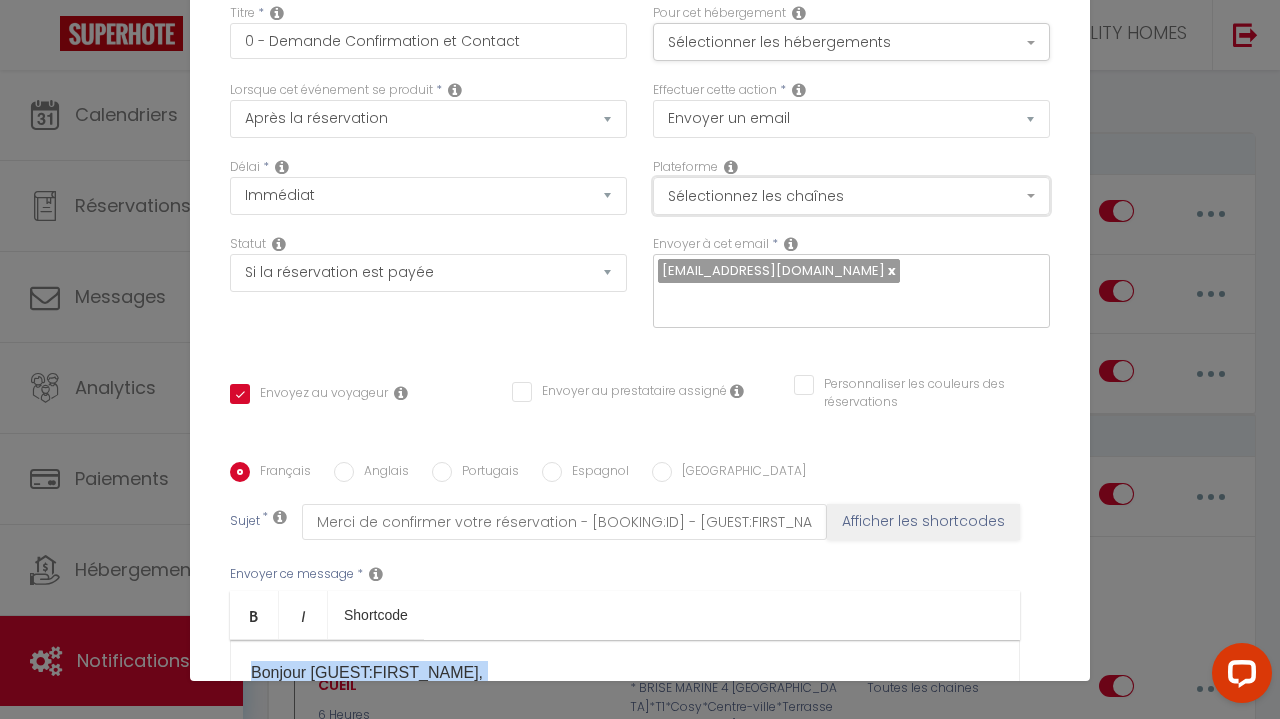 click on "Sélectionnez les chaînes" at bounding box center (851, 196) 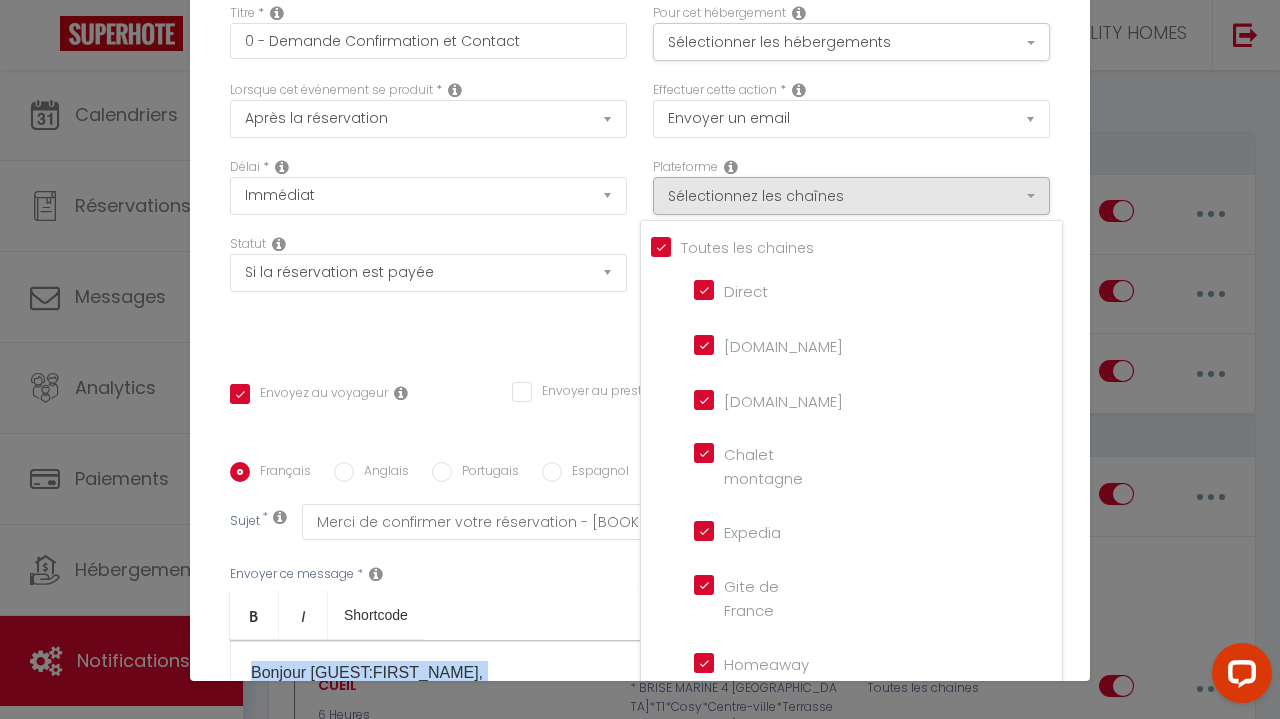click on "[DOMAIN_NAME]" at bounding box center [751, 344] 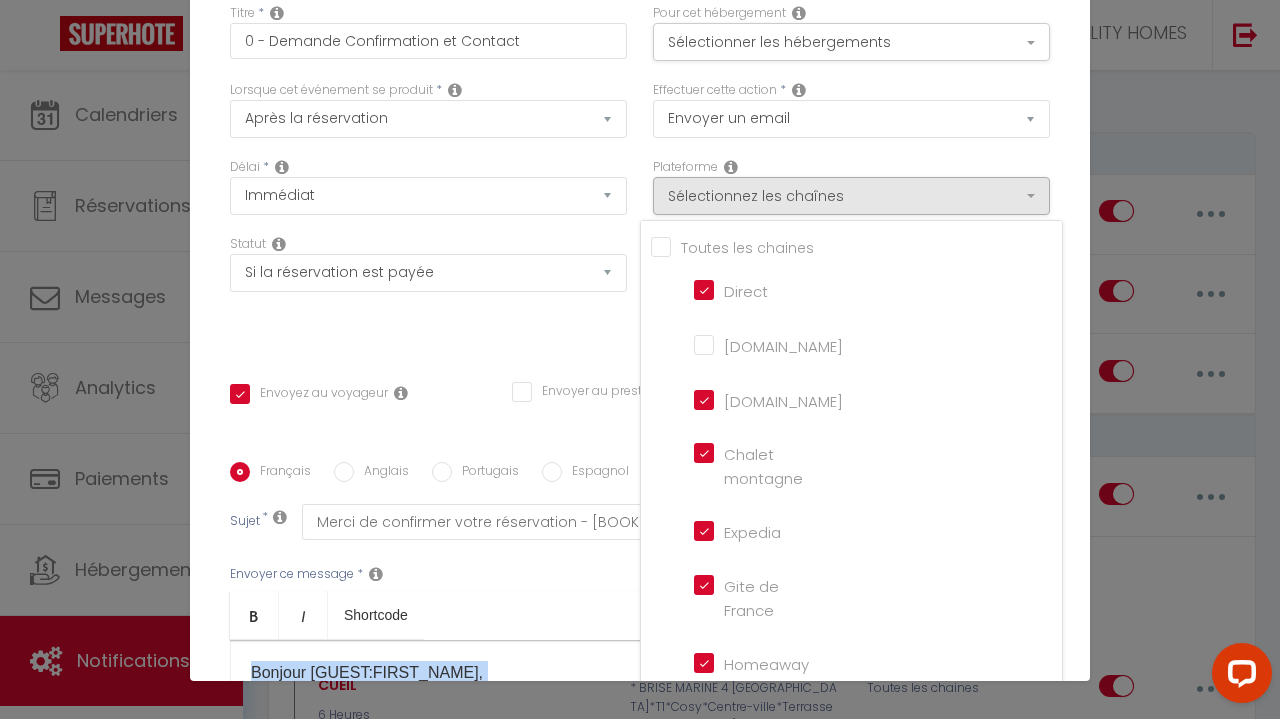 checkbox on "false" 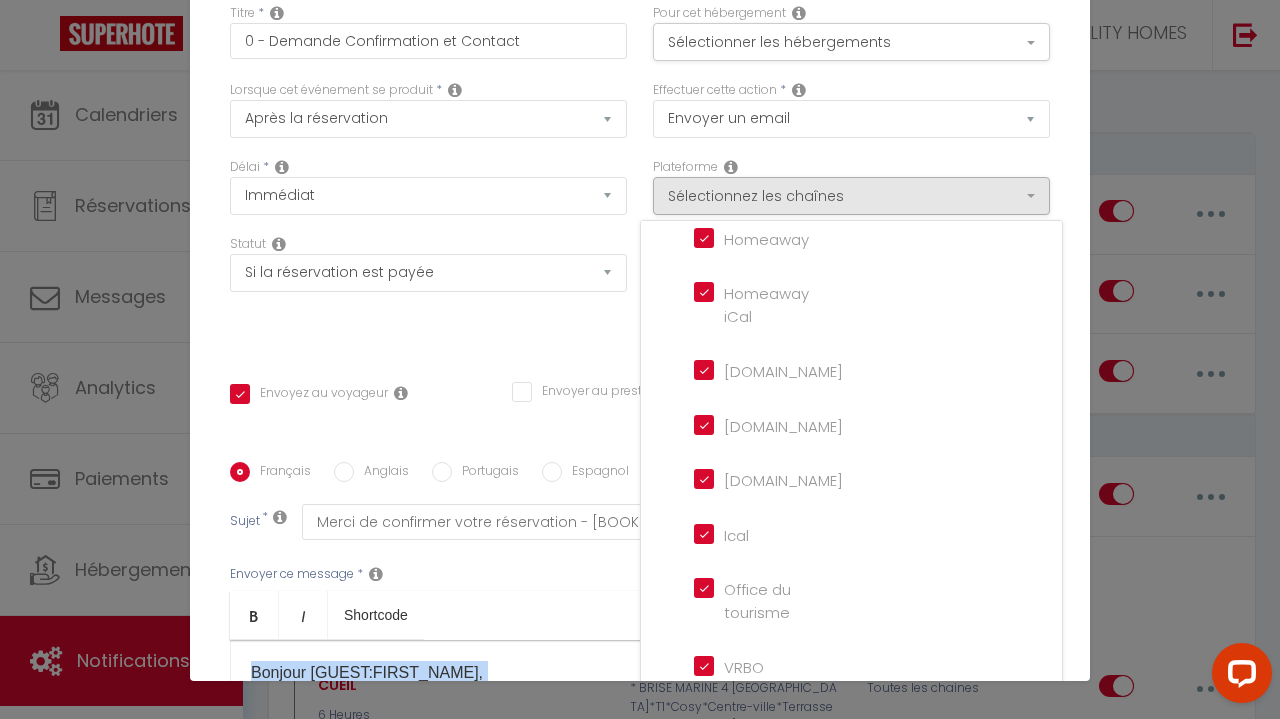 scroll, scrollTop: 460, scrollLeft: 0, axis: vertical 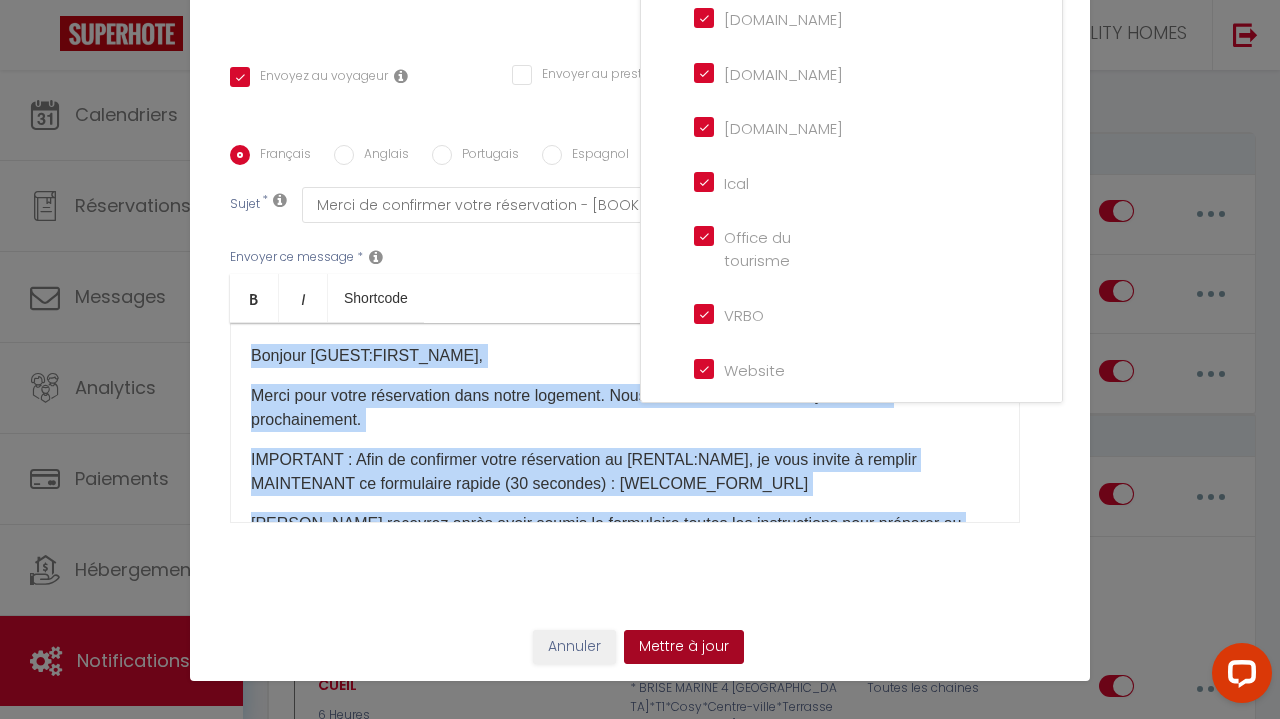 click on "Mettre à jour" at bounding box center (684, 647) 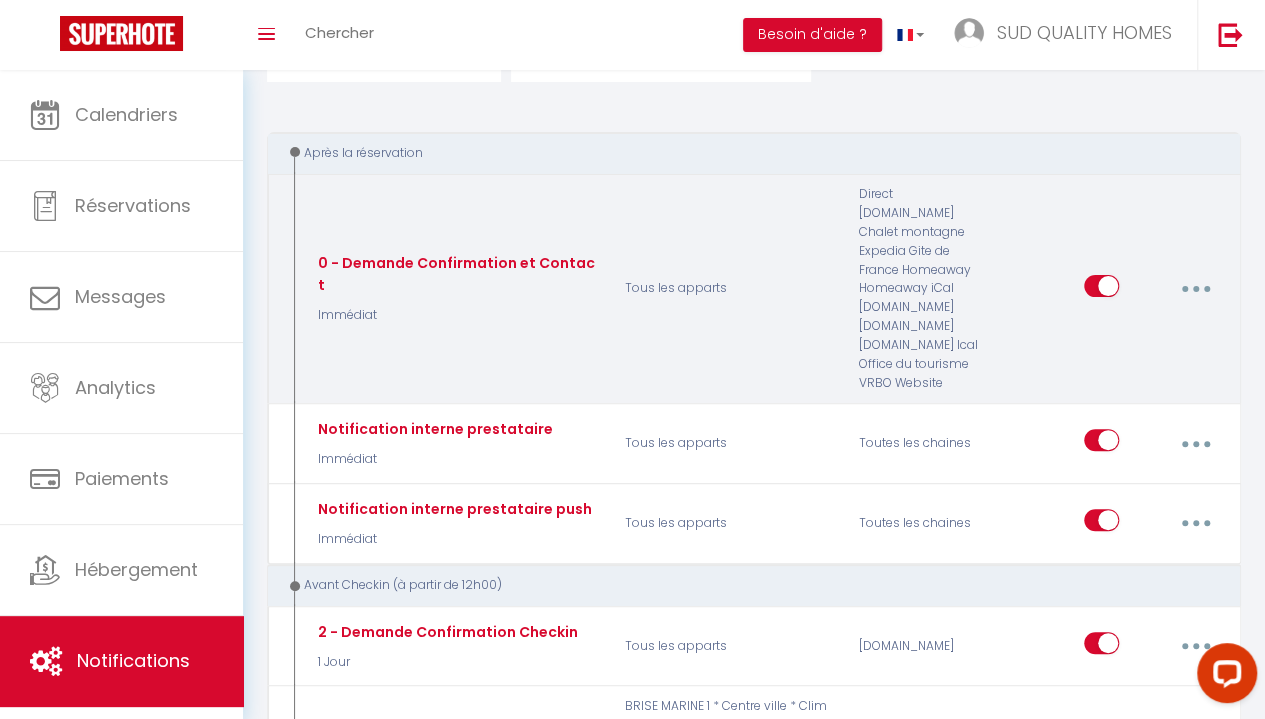 click at bounding box center (1196, 289) 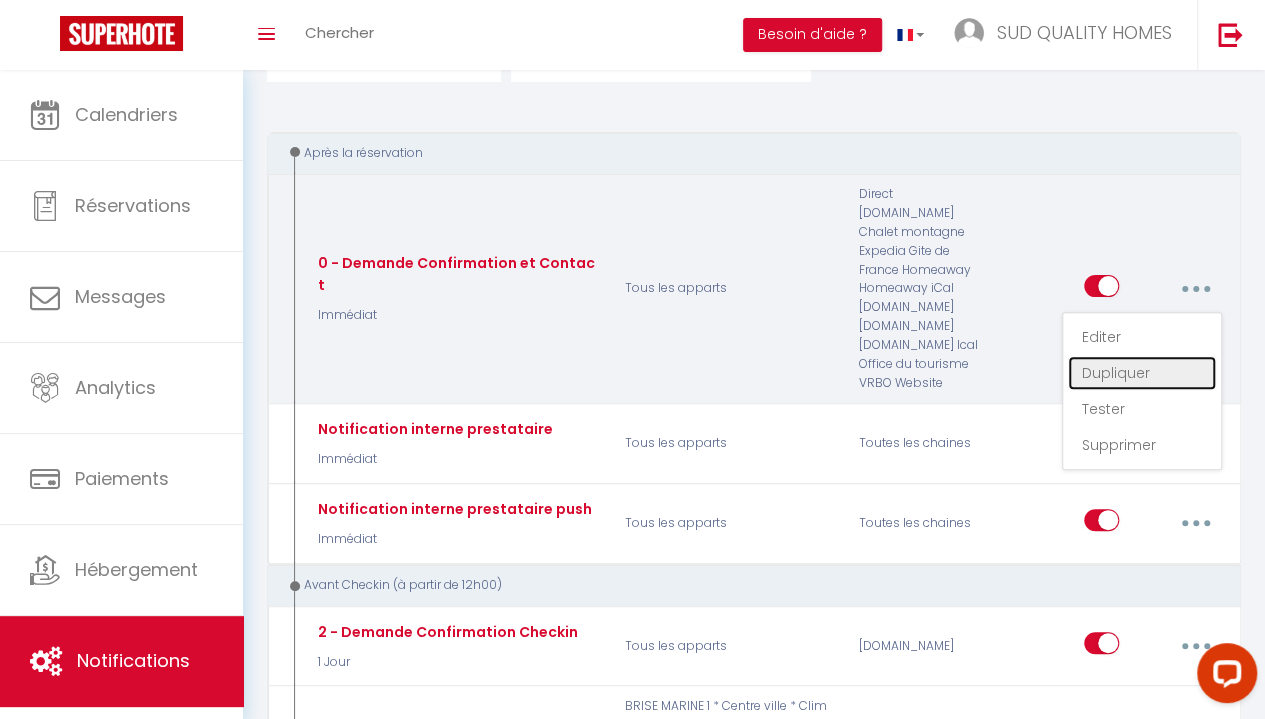 click on "Dupliquer" at bounding box center (1142, 373) 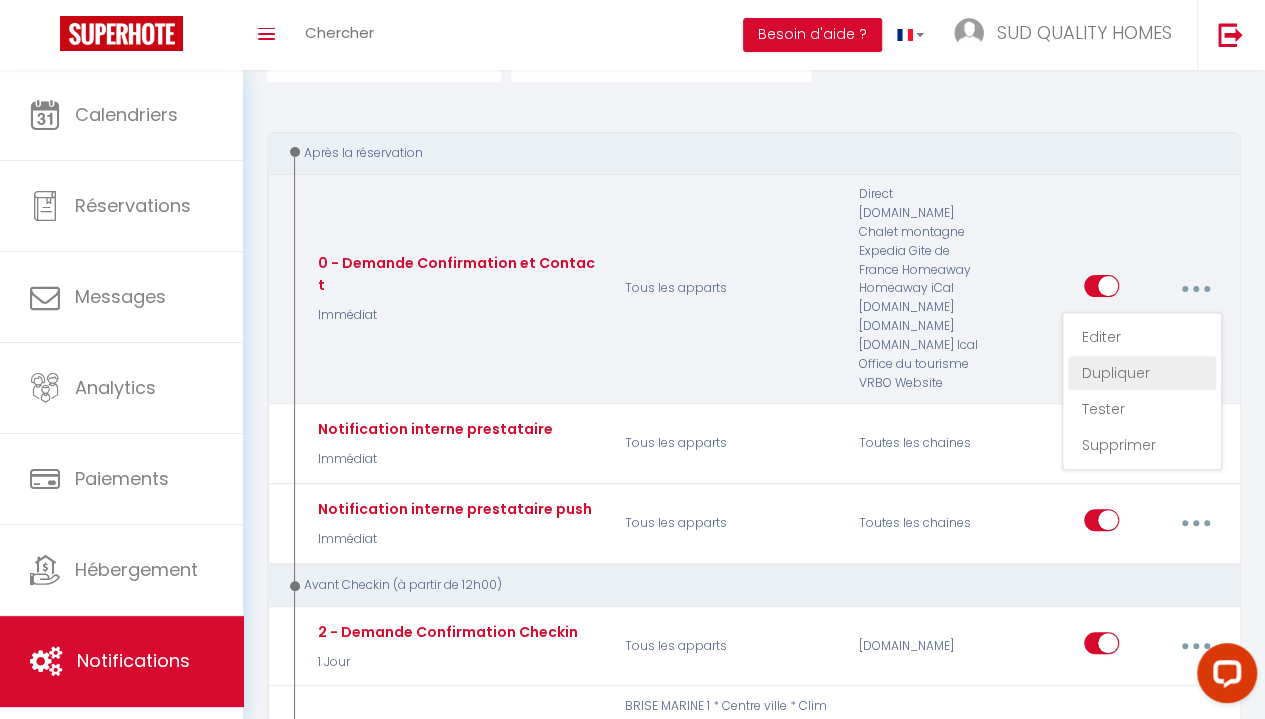 select 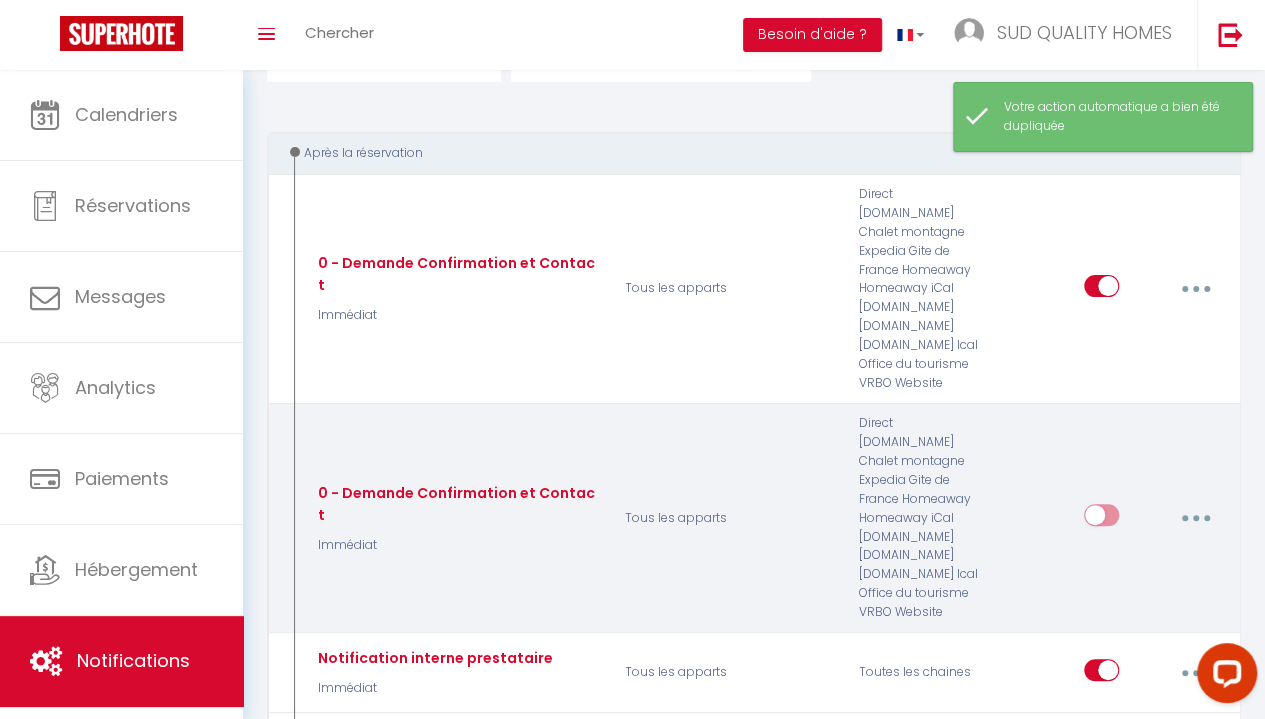 click at bounding box center (1195, 518) 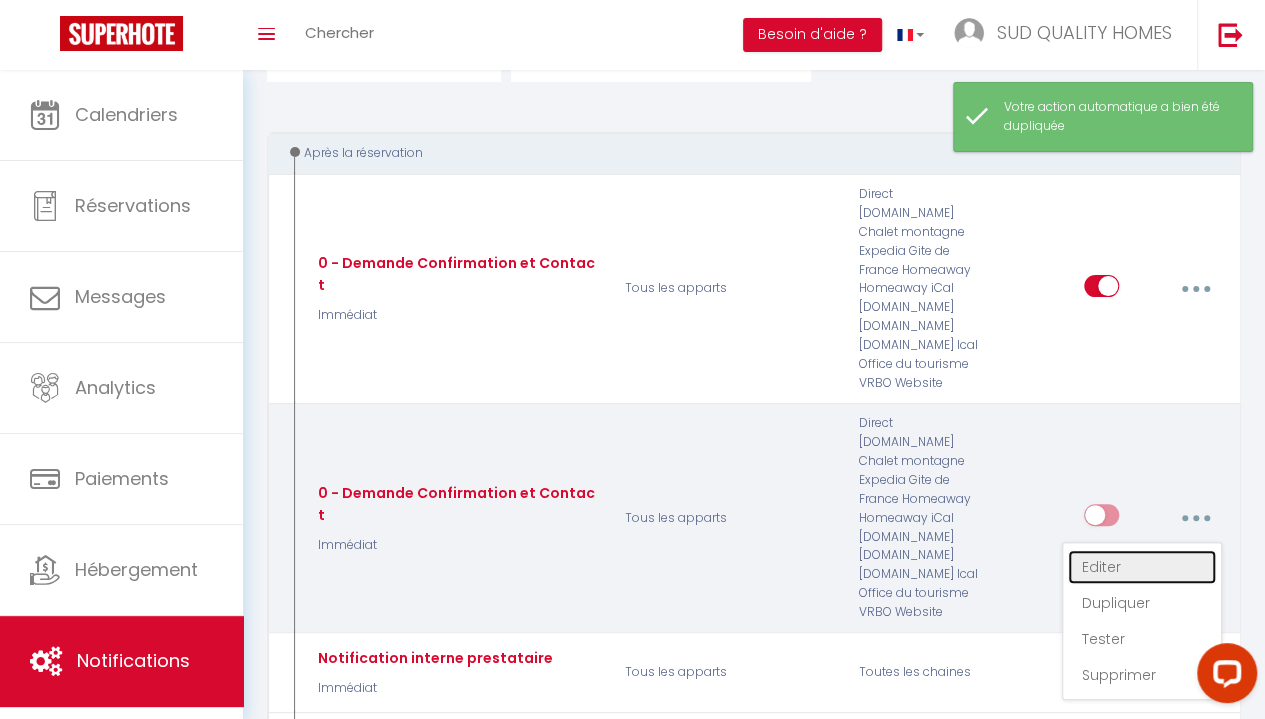 click on "Editer" at bounding box center (1142, 567) 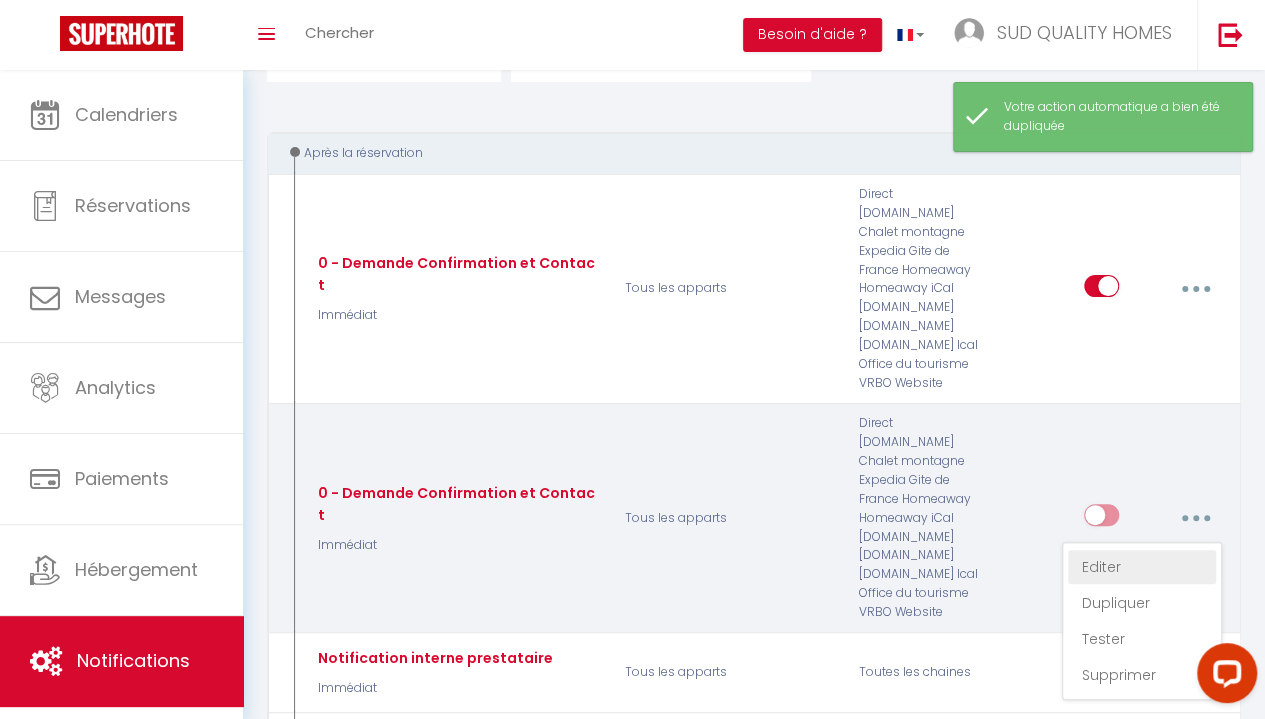 type on "0 - Demande Confirmation et Contact" 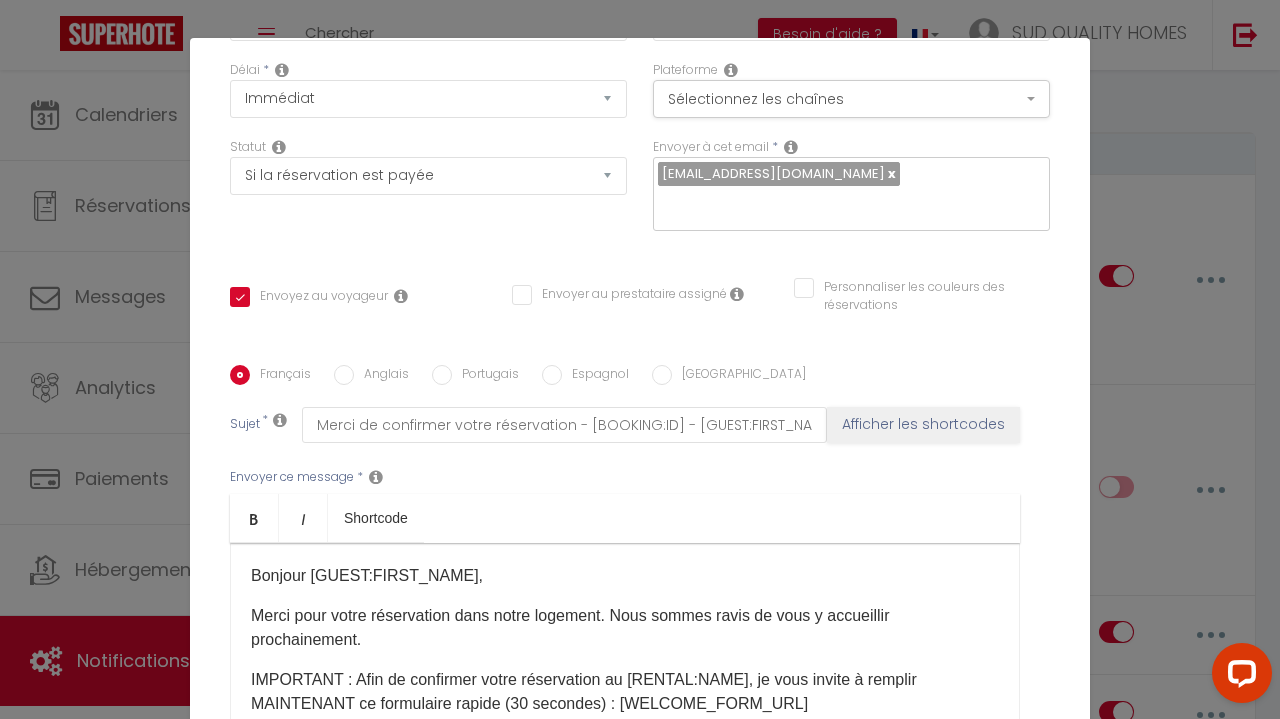 scroll, scrollTop: 370, scrollLeft: 0, axis: vertical 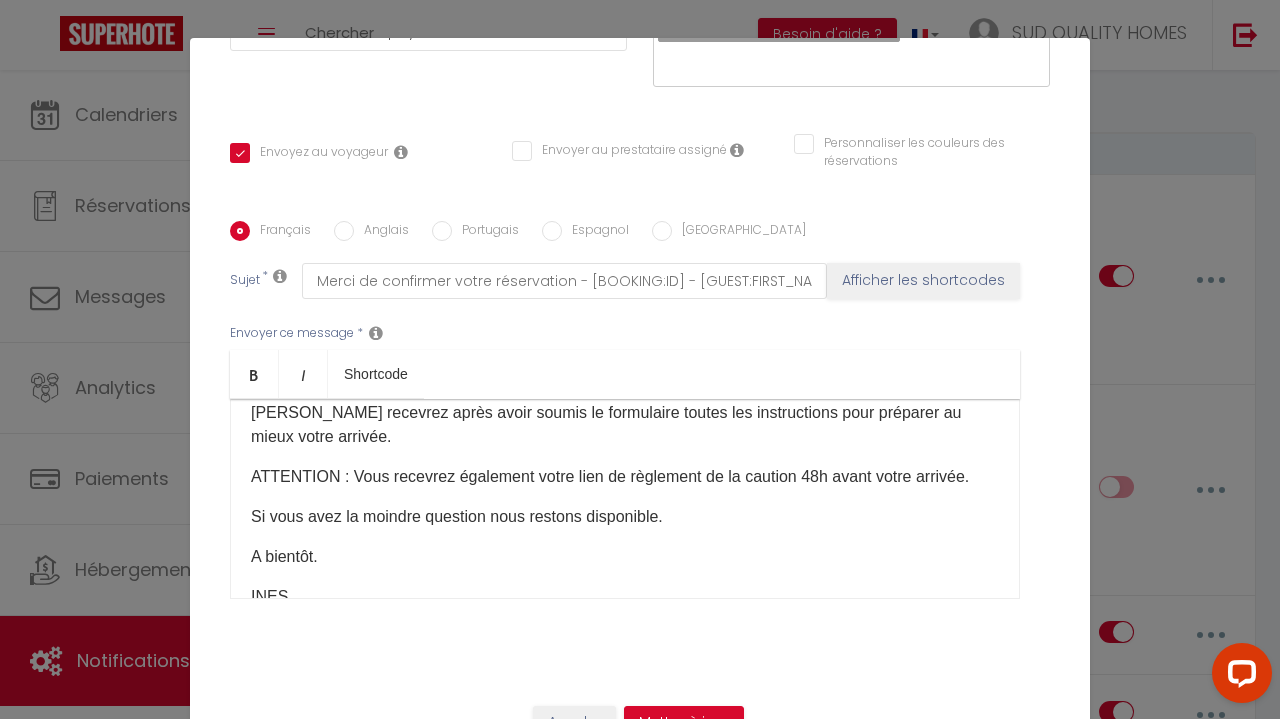 click on "ATTENTION : Vous recevrez également votre lien de règlement de la caution 48h avant votre arrivée." at bounding box center [625, 477] 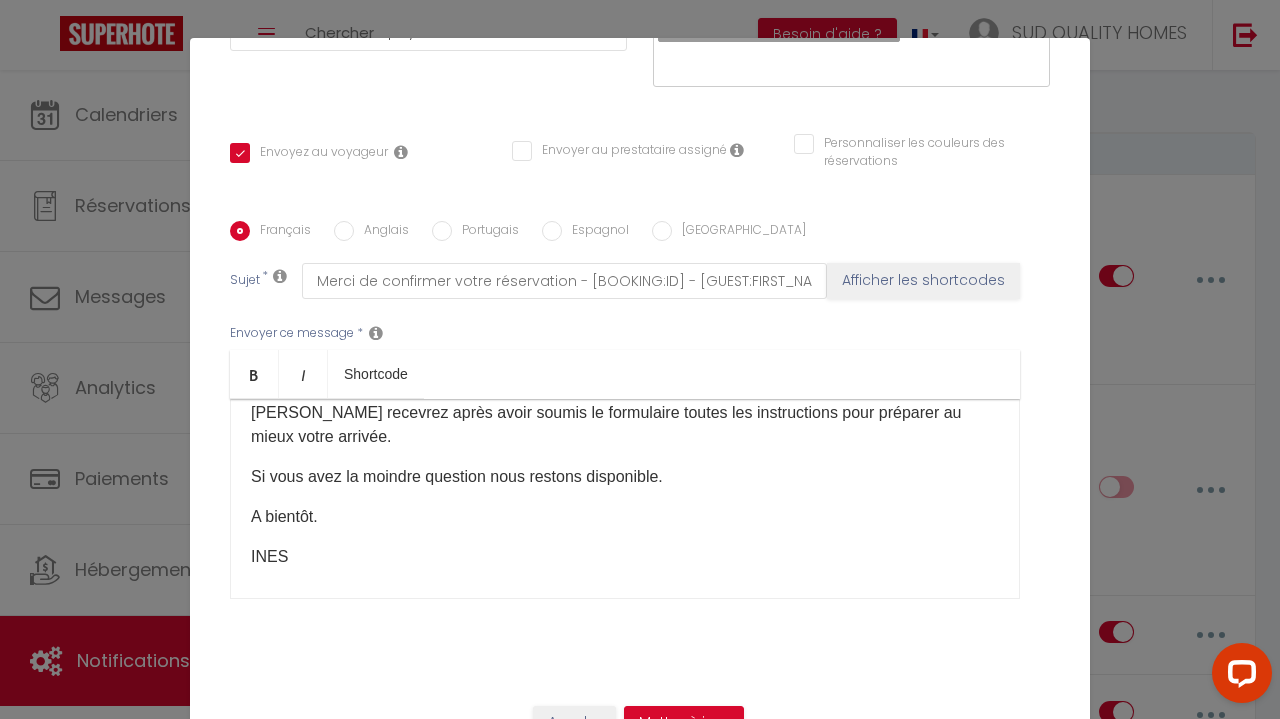 click on "INES" at bounding box center [625, 557] 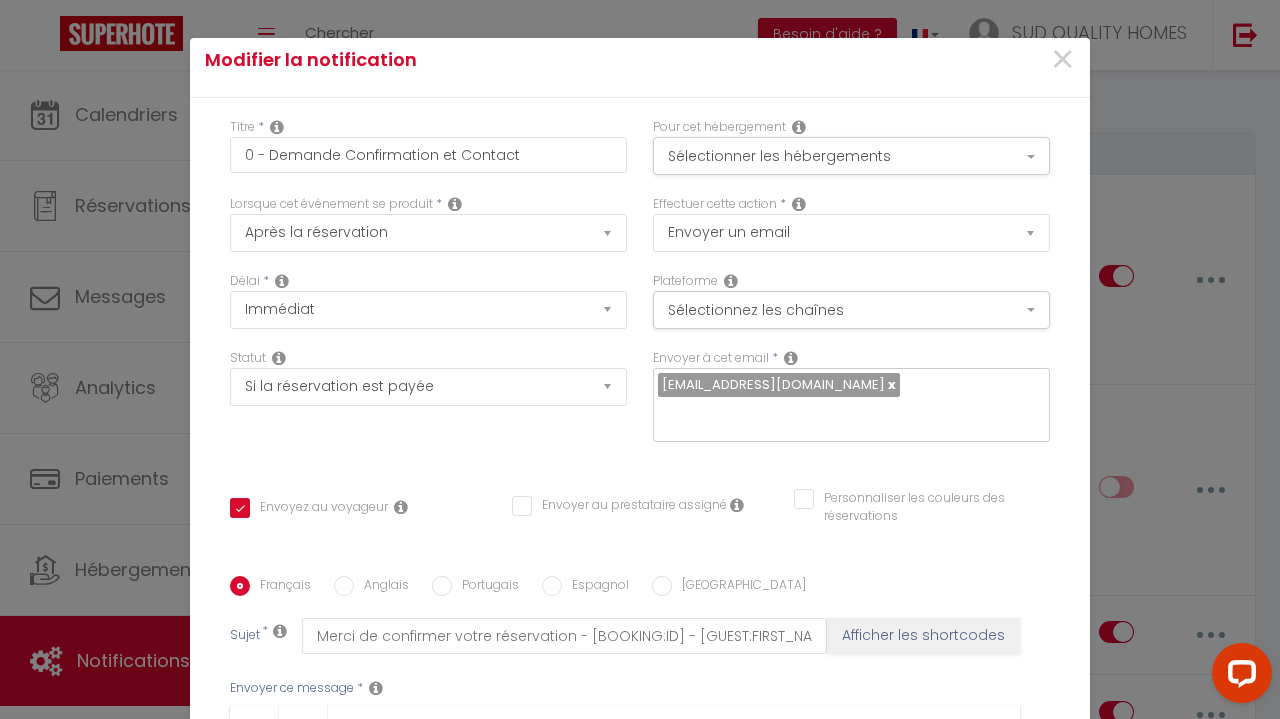 scroll, scrollTop: 0, scrollLeft: 0, axis: both 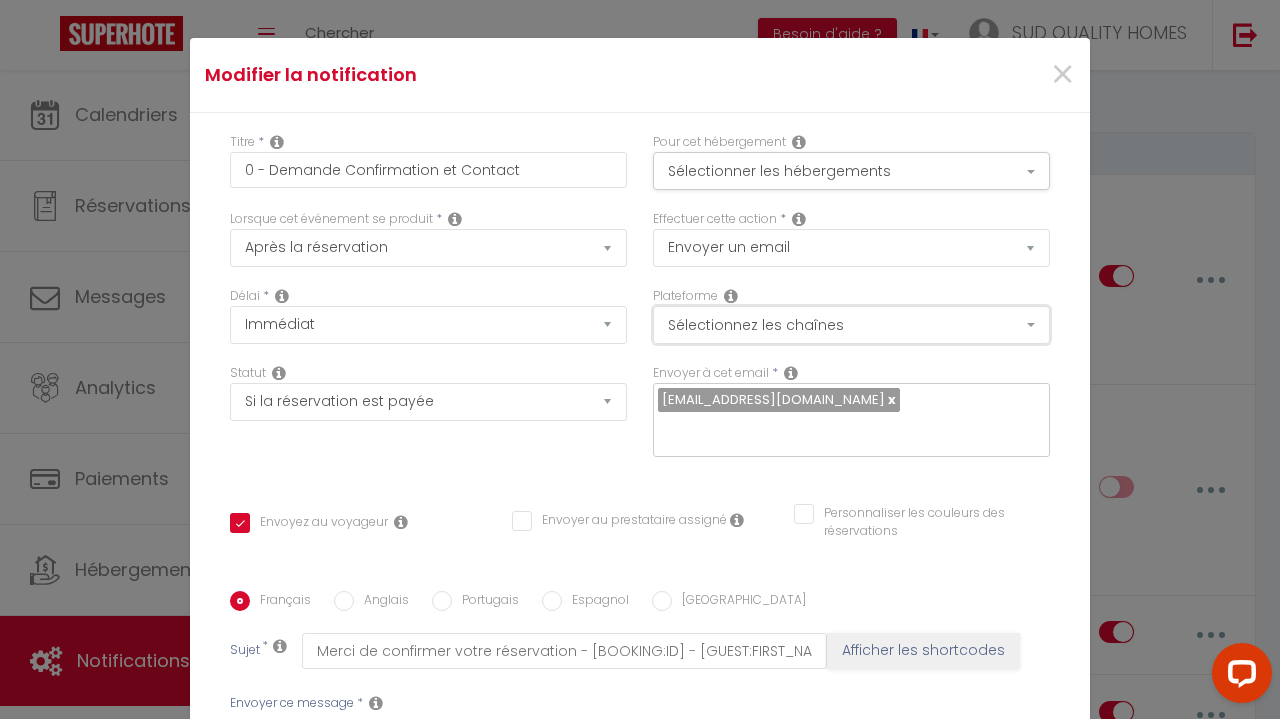 click on "Sélectionnez les chaînes" at bounding box center [851, 325] 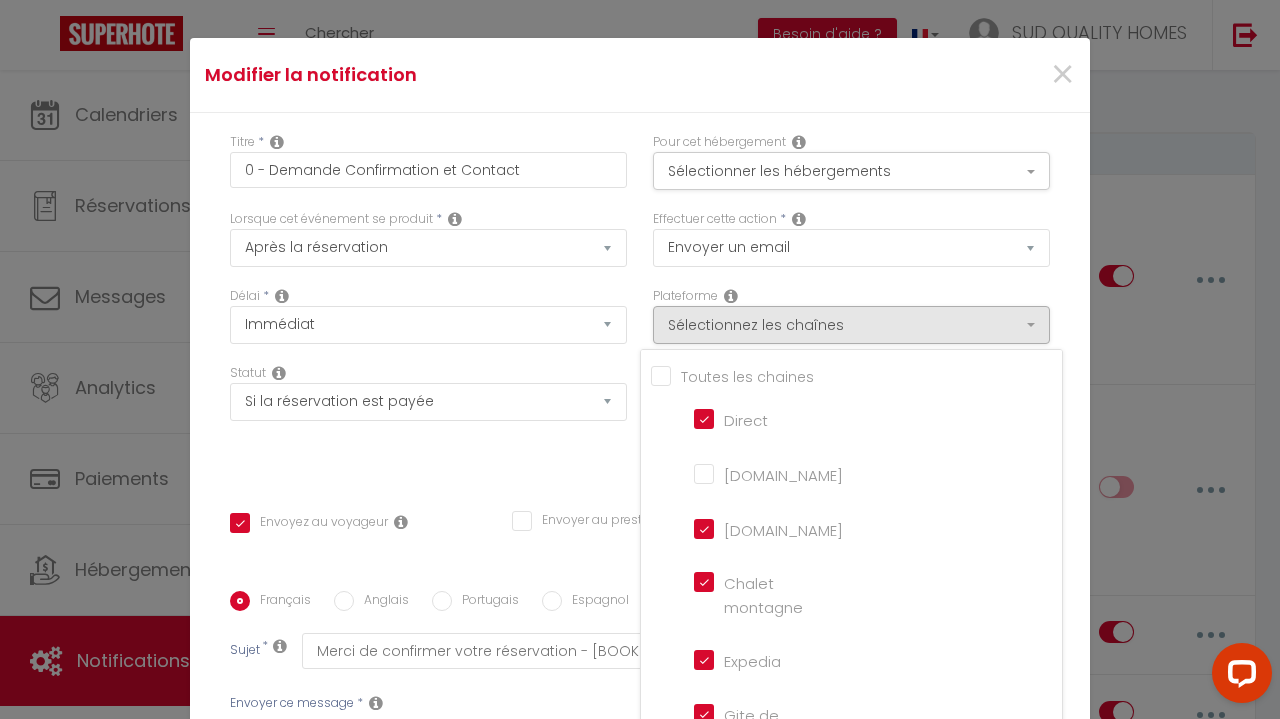 click on "Tous les apparts" at bounding box center (856, 375) 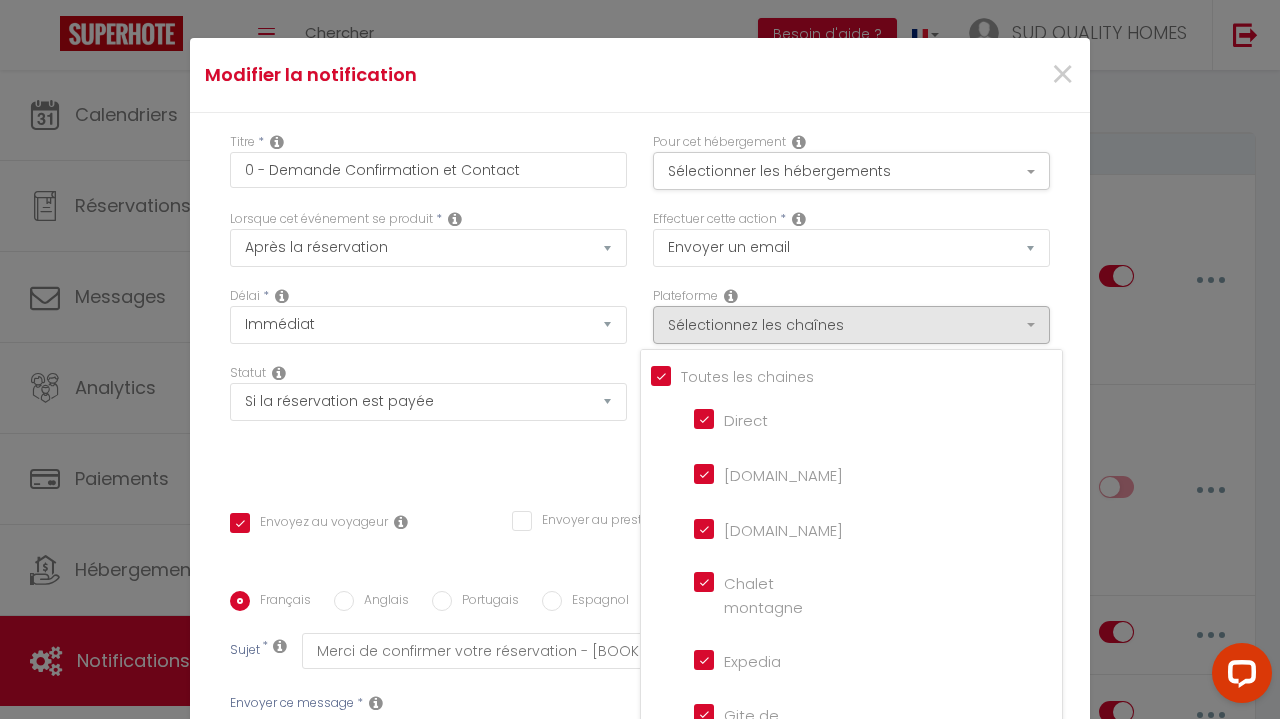 checkbox on "true" 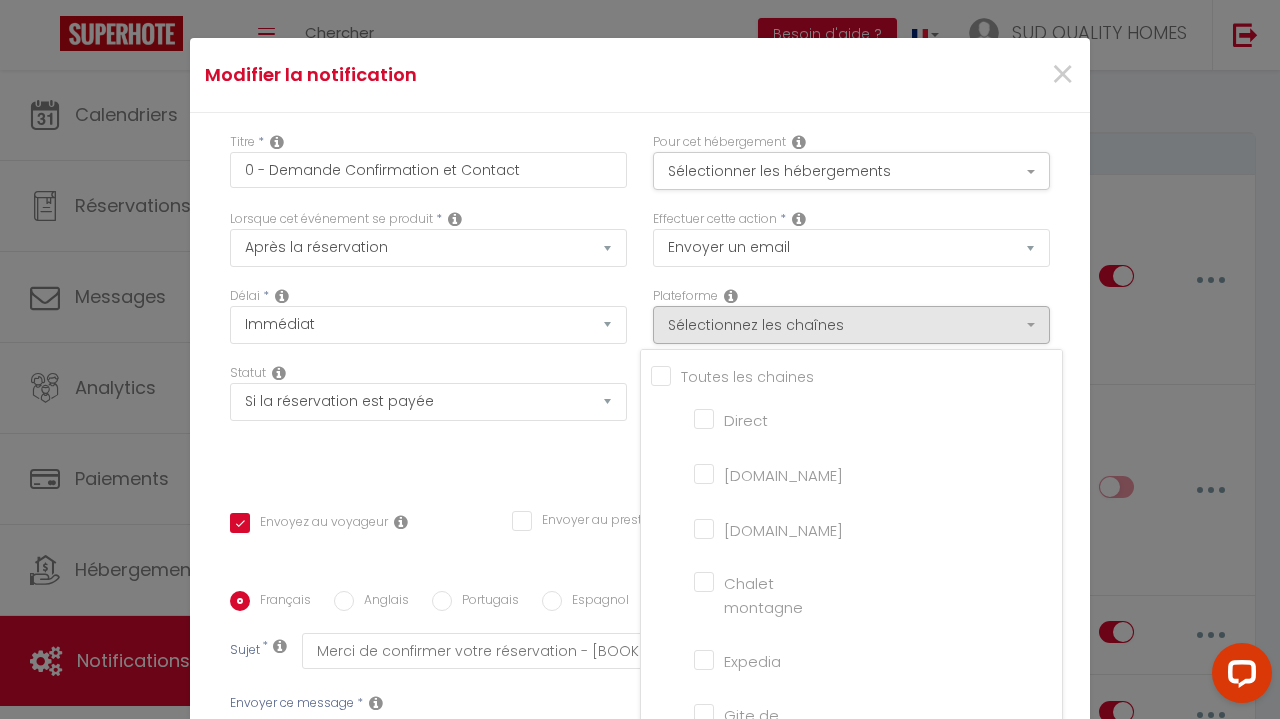 checkbox on "false" 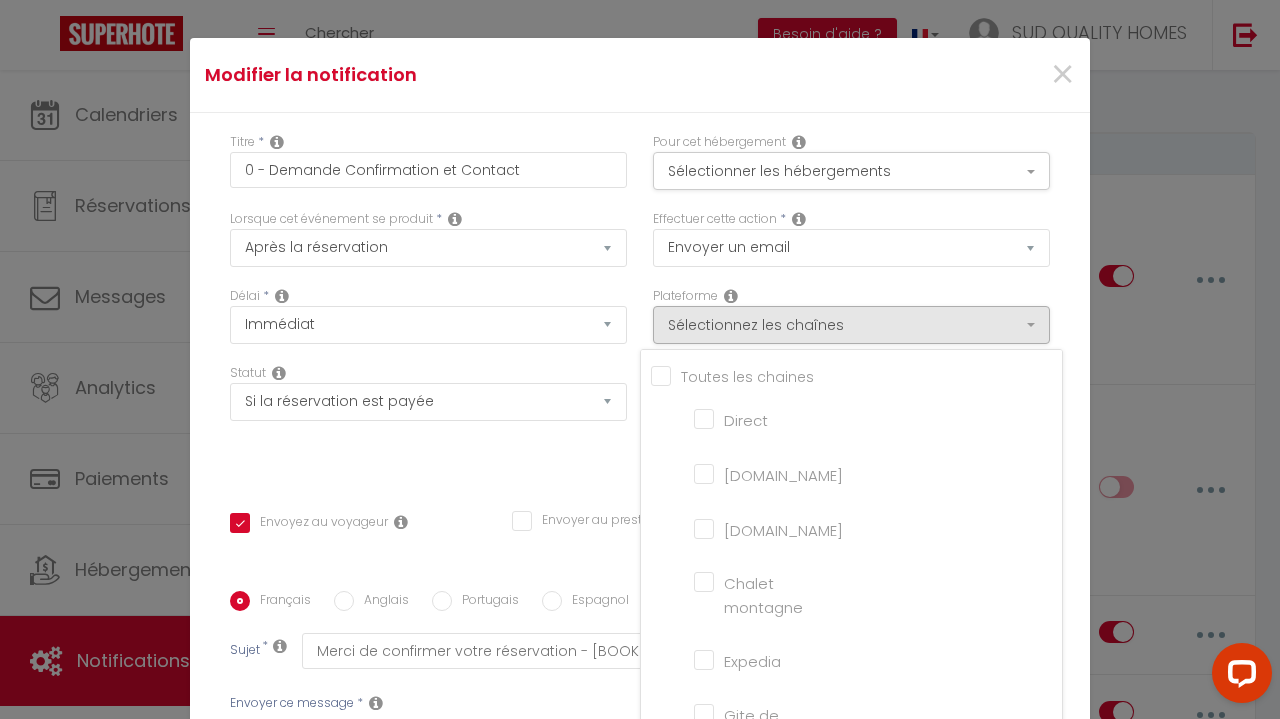 click on "[DOMAIN_NAME]" at bounding box center [751, 473] 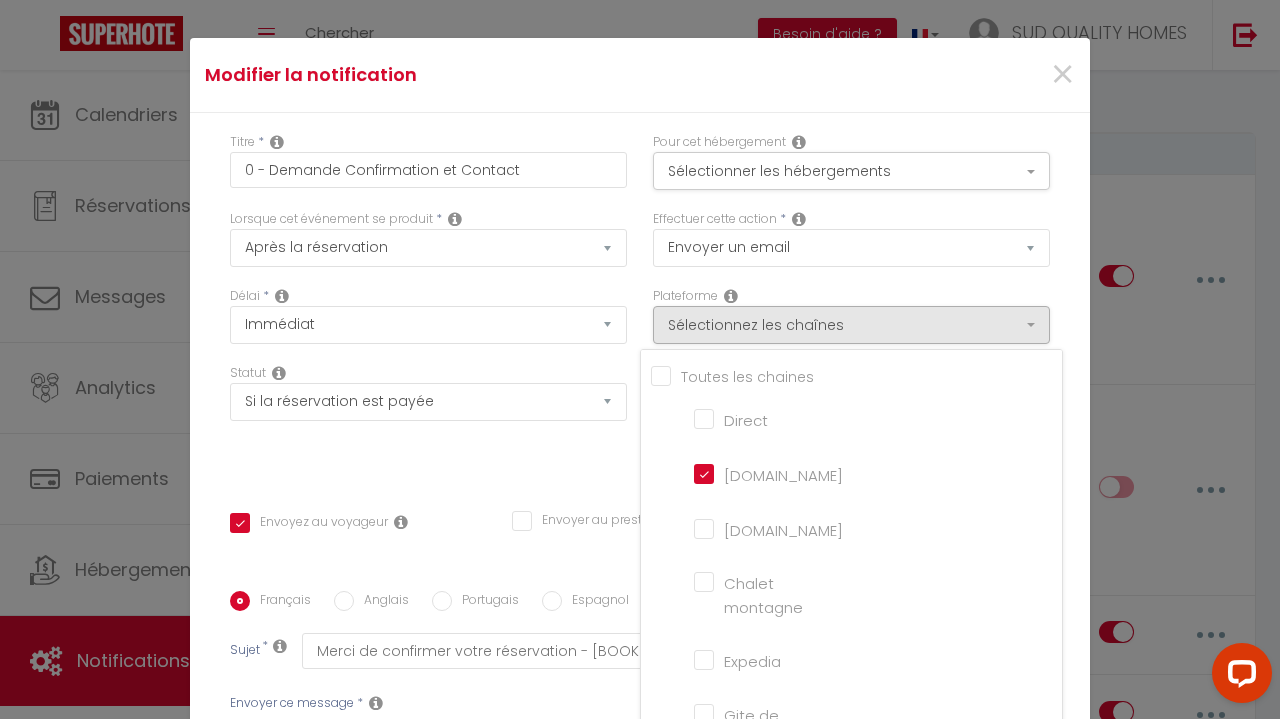 checkbox on "true" 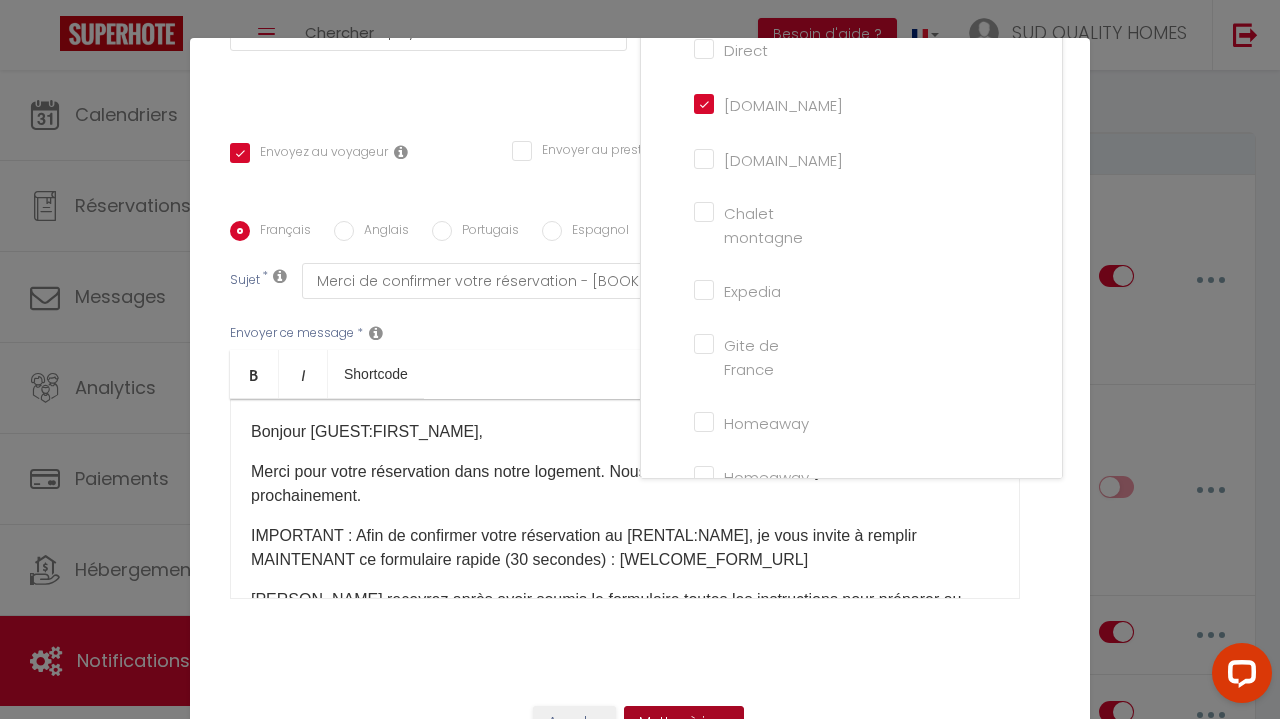 click on "Mettre à jour" at bounding box center [684, 723] 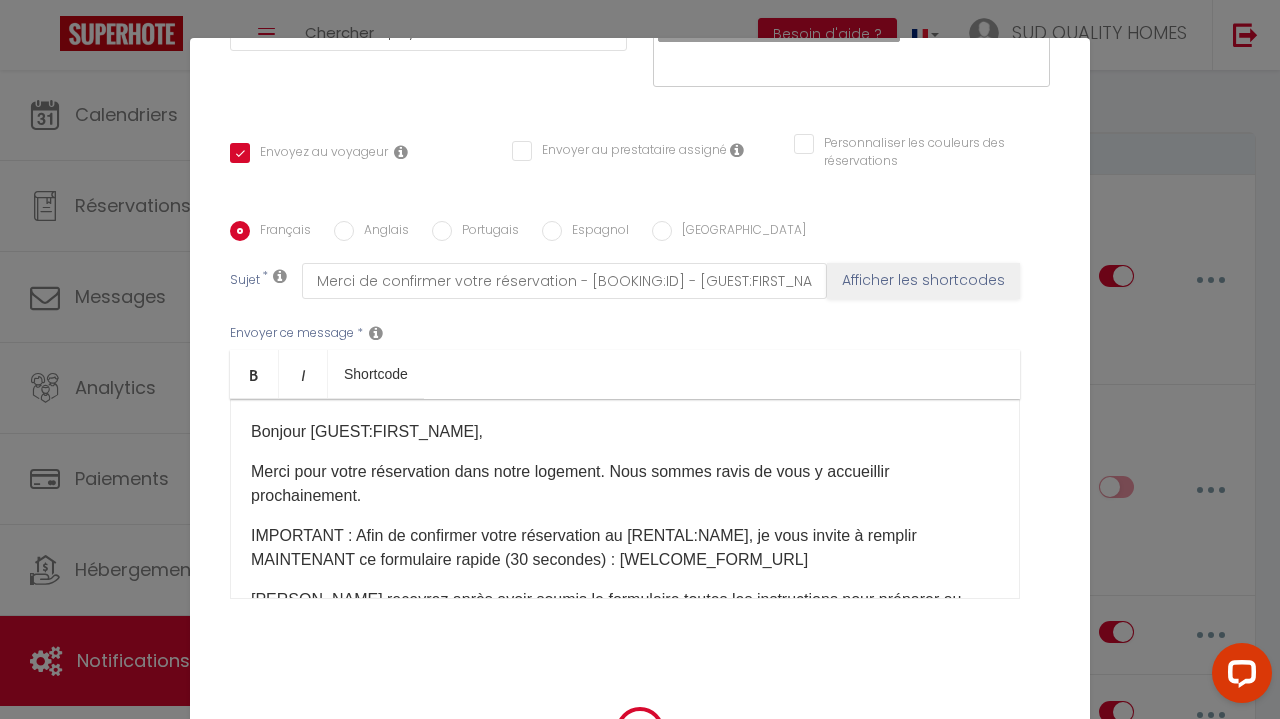 checkbox on "true" 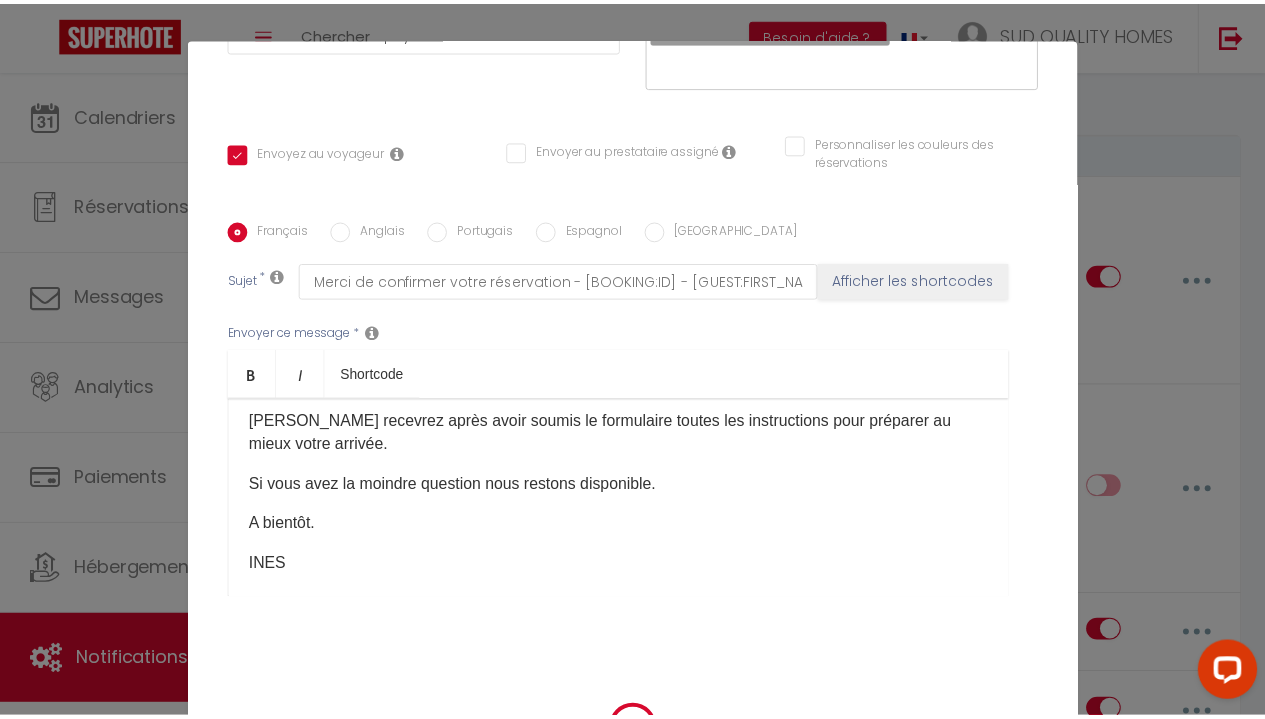 scroll, scrollTop: 186, scrollLeft: 0, axis: vertical 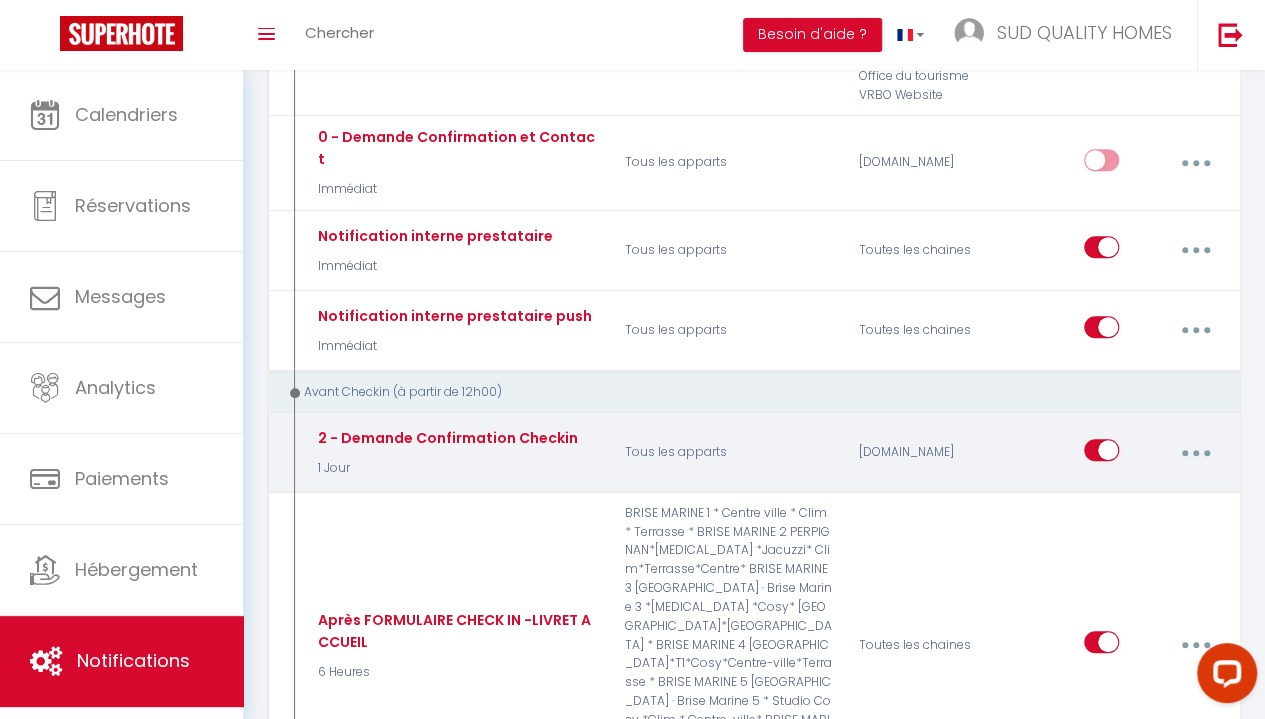 click at bounding box center (1195, 453) 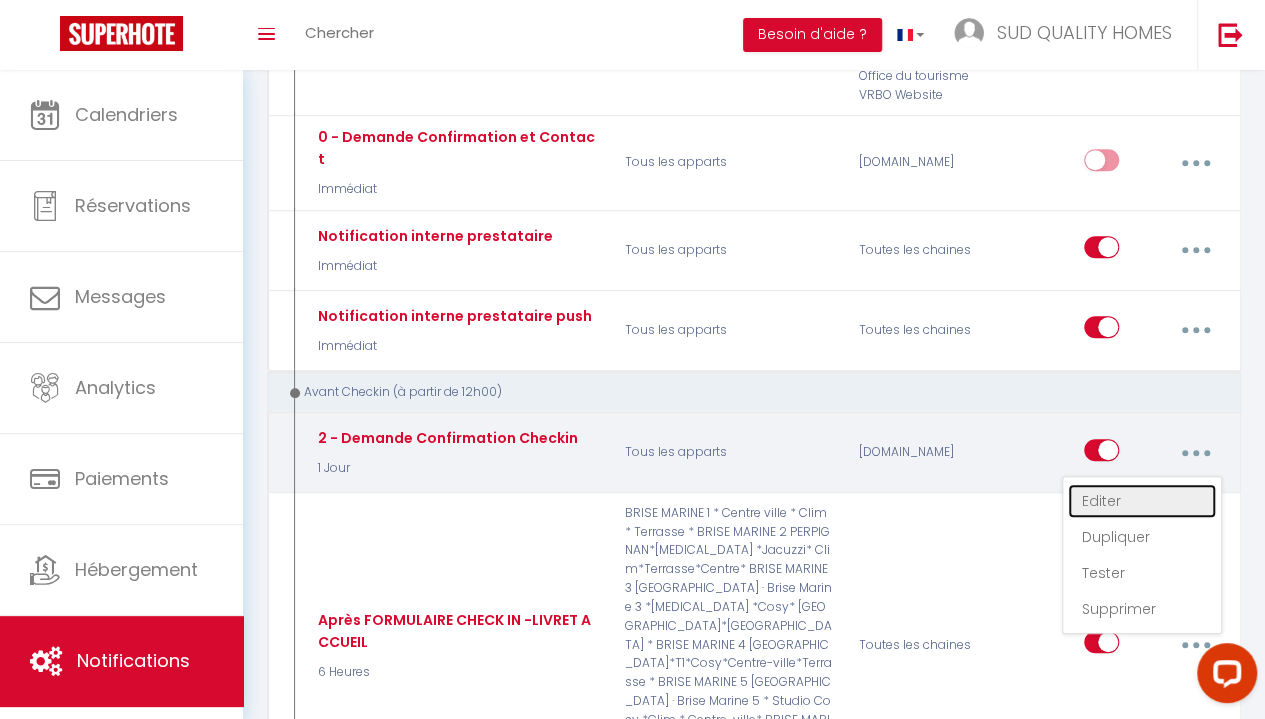 click on "Editer" at bounding box center (1142, 501) 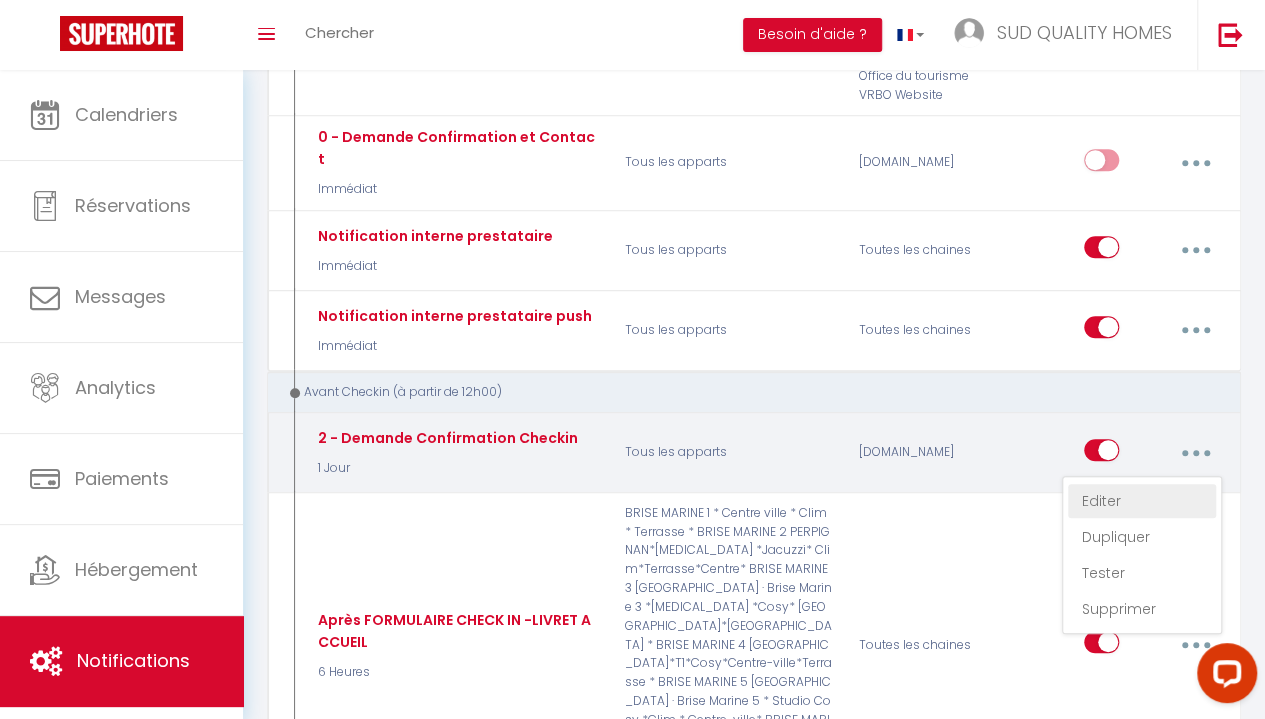 type on "2 - Demande Confirmation Checkin" 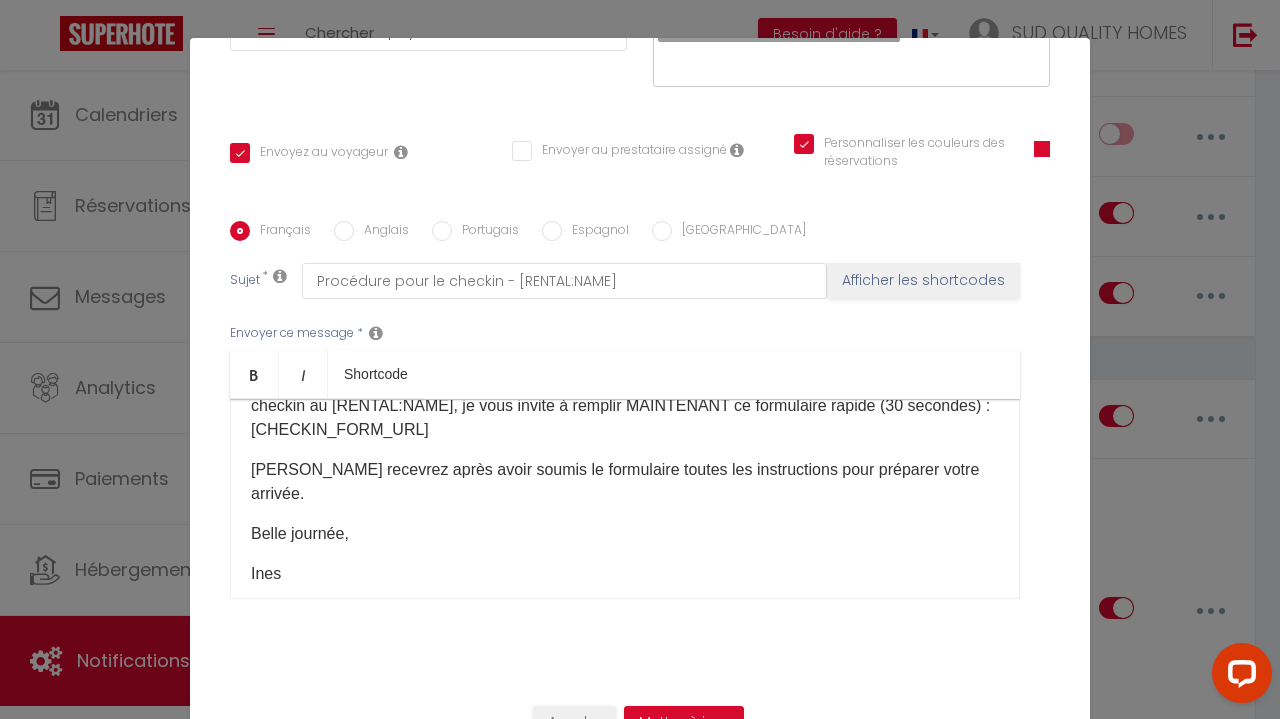scroll, scrollTop: 133, scrollLeft: 0, axis: vertical 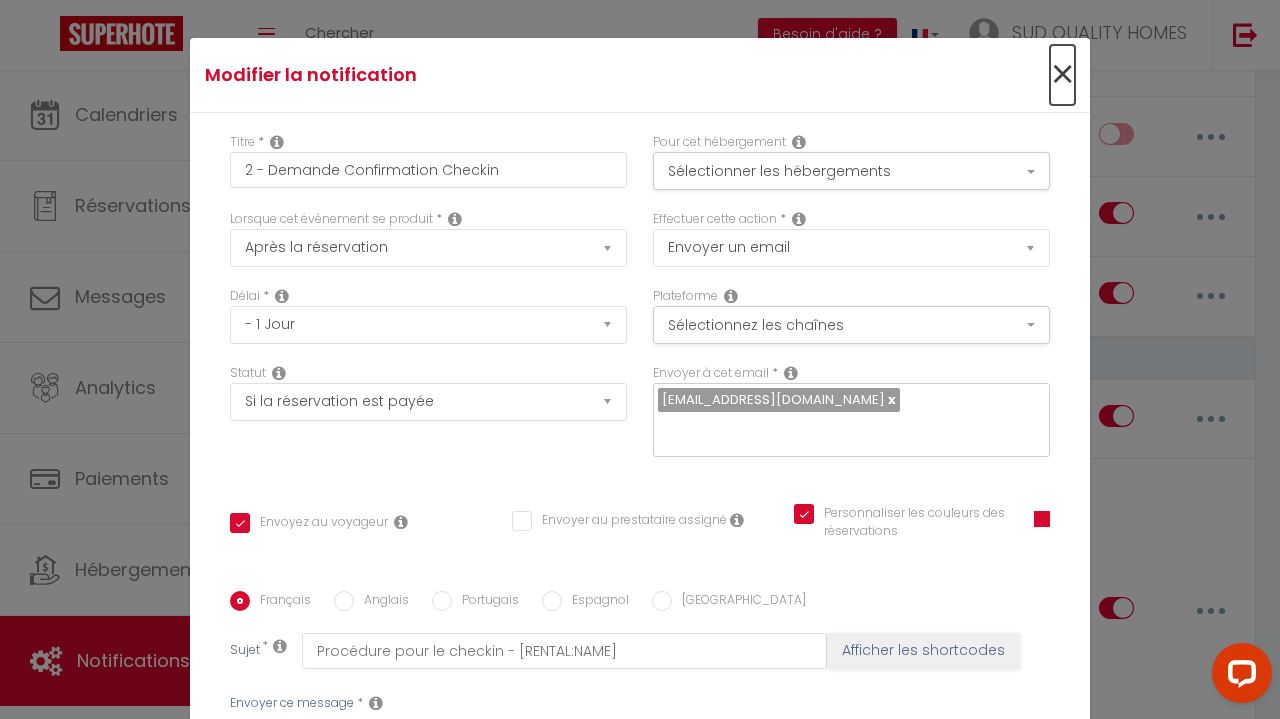 click on "×" at bounding box center (1062, 75) 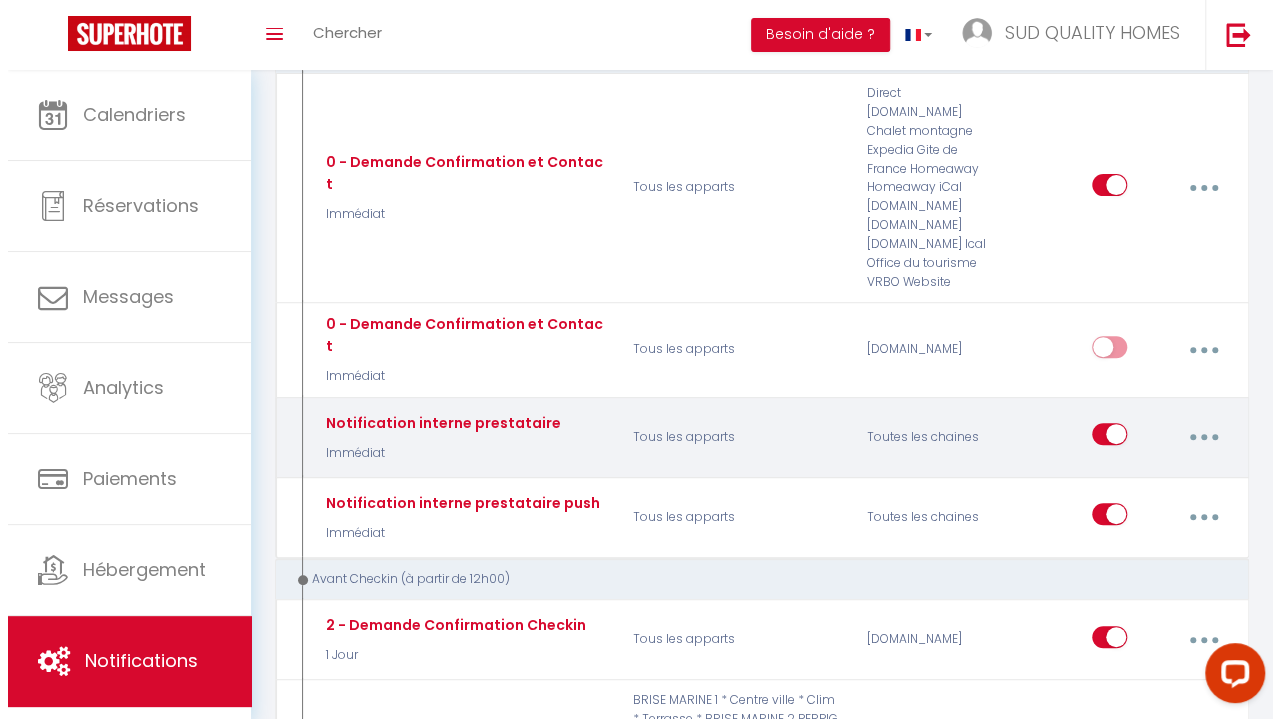 scroll, scrollTop: 275, scrollLeft: 0, axis: vertical 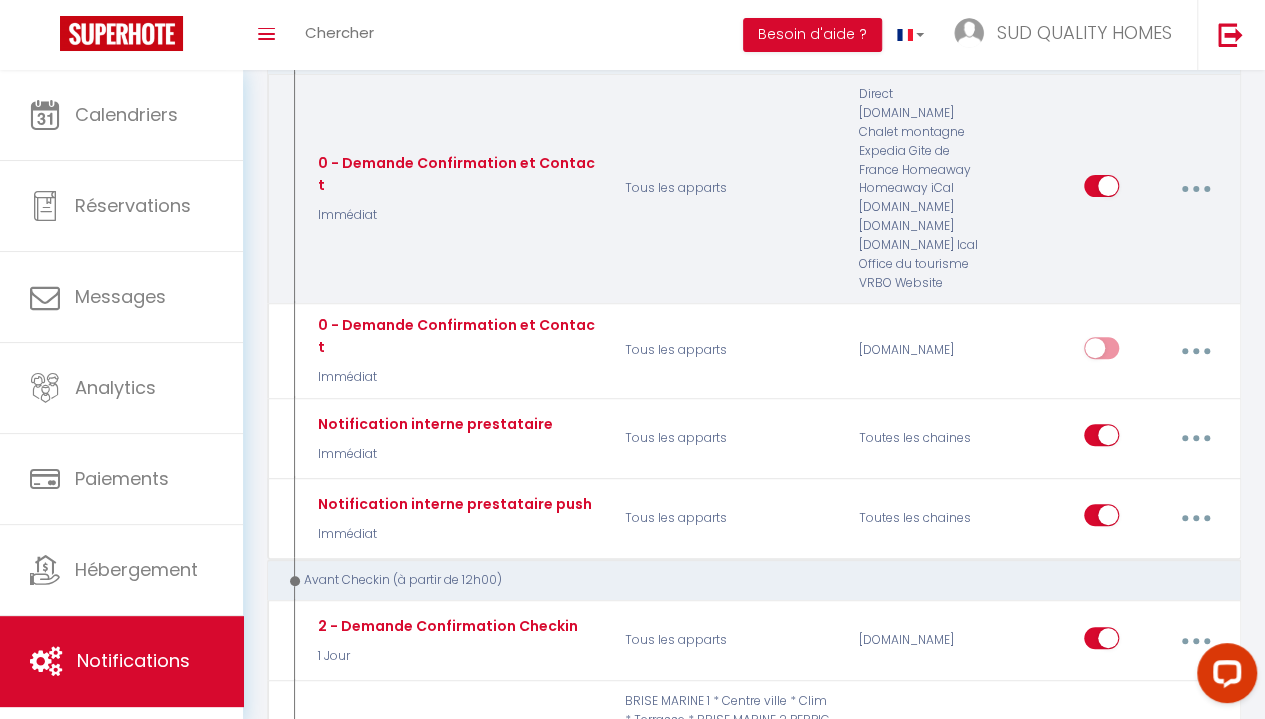 click at bounding box center (1195, 189) 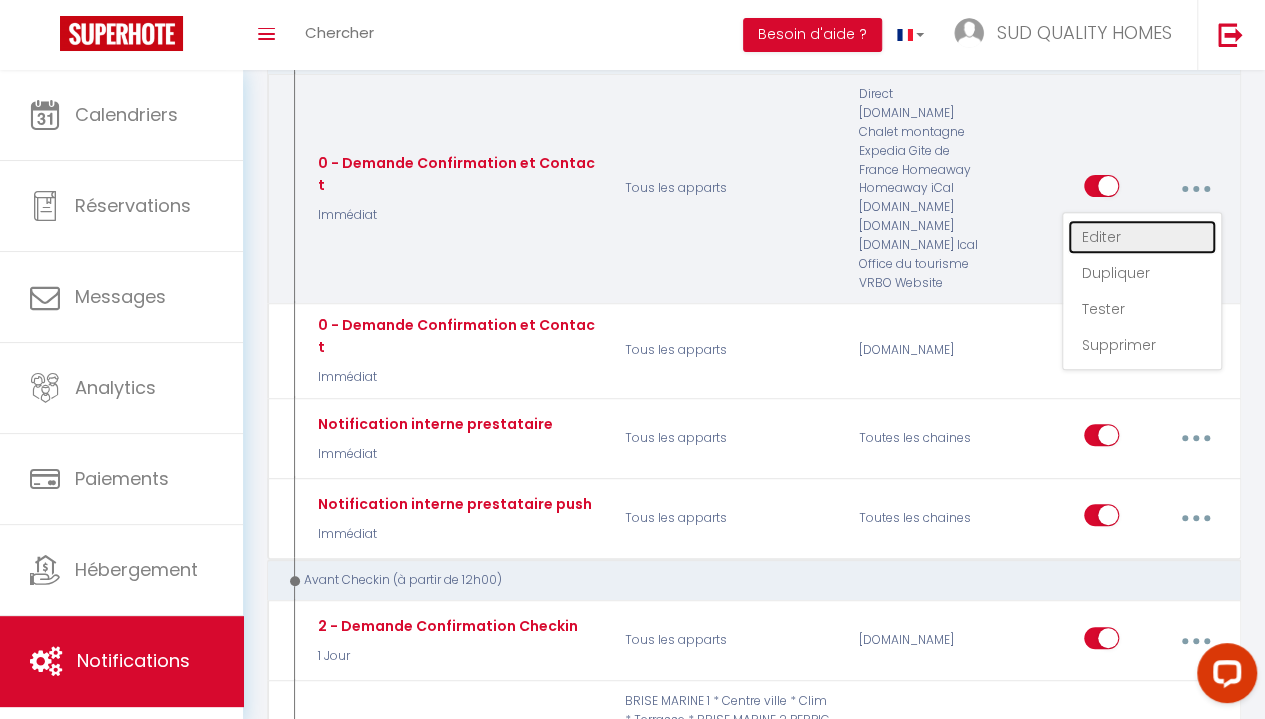 click on "Editer" at bounding box center [1142, 237] 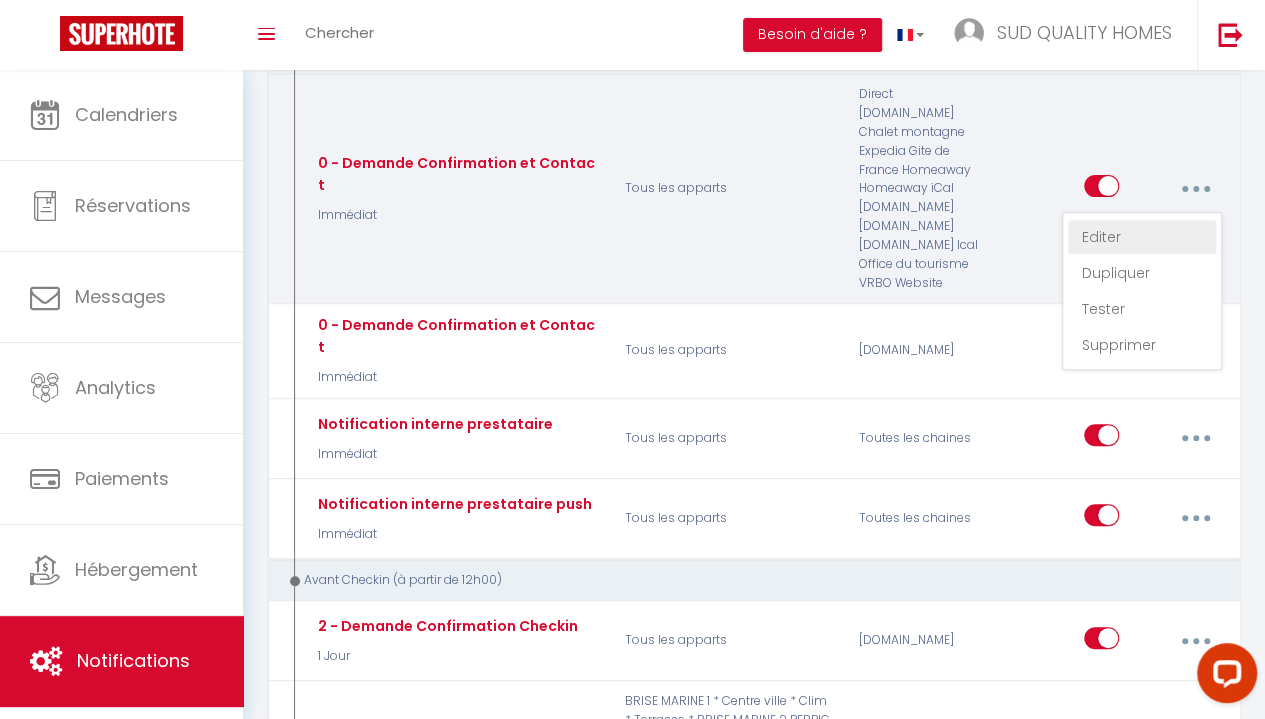 type on "0 - Demande Confirmation et Contact" 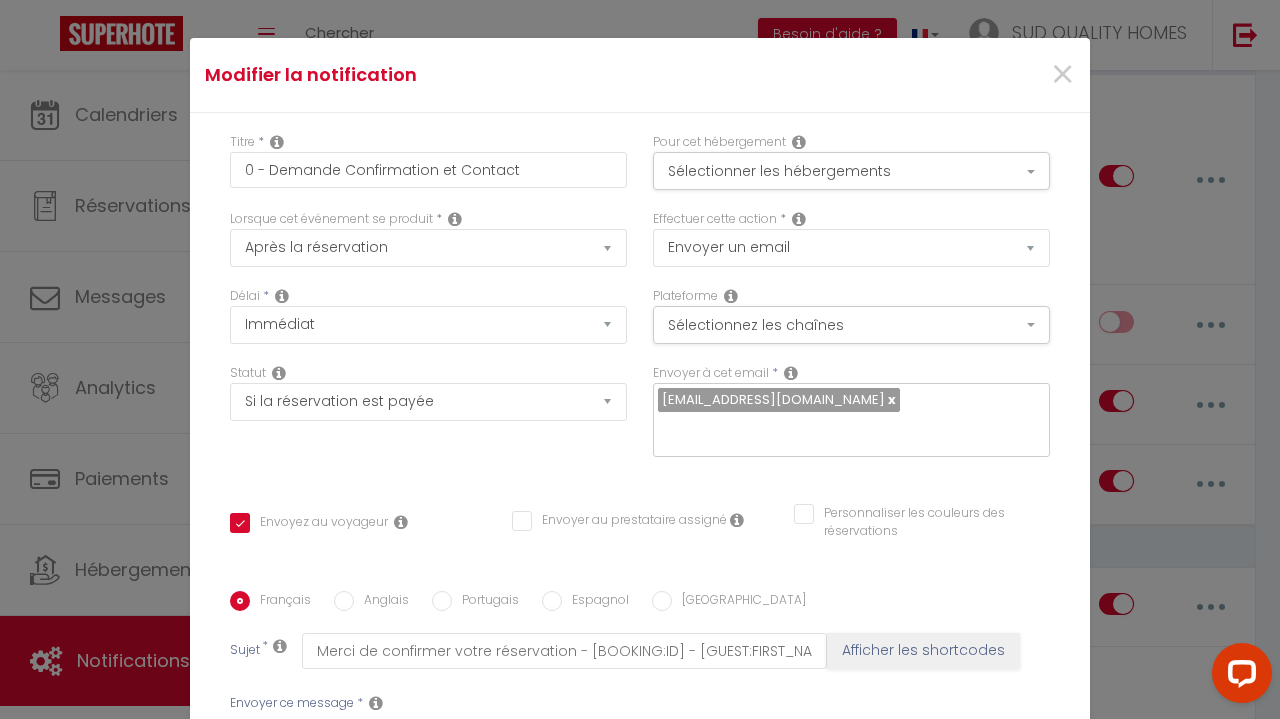 scroll, scrollTop: 370, scrollLeft: 0, axis: vertical 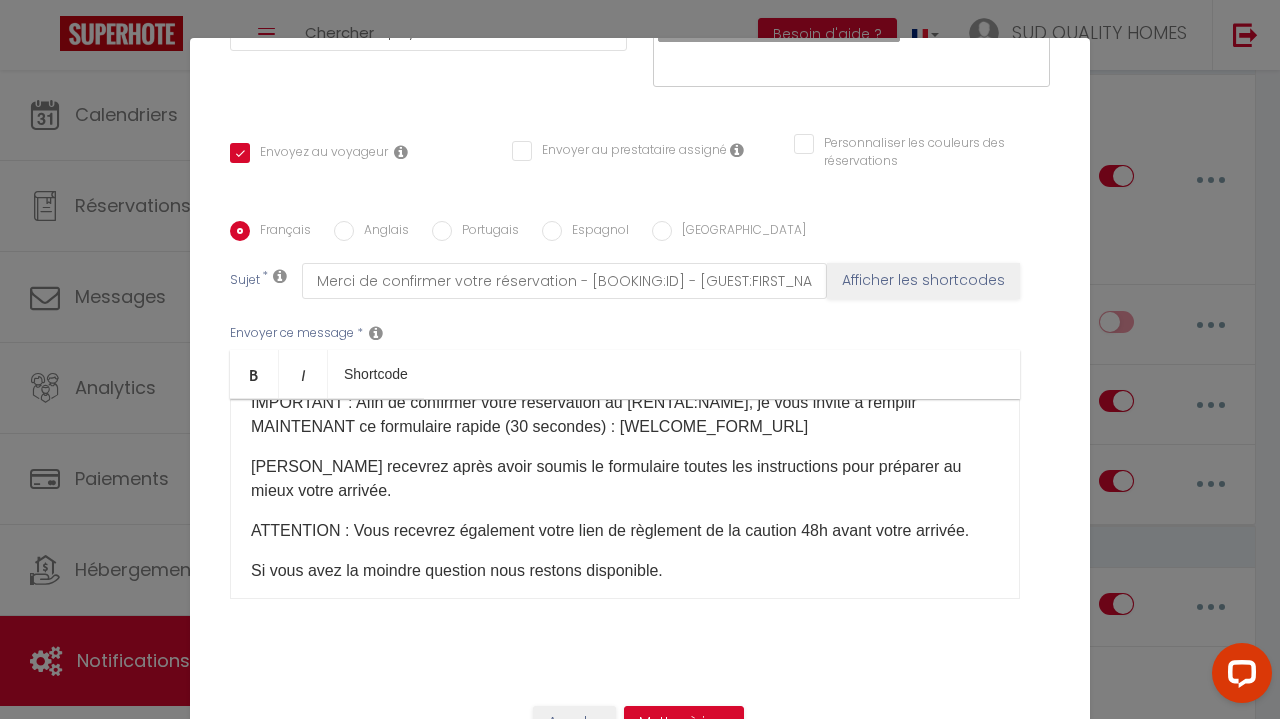 click on "ATTENTION : Vous recevrez également votre lien de règlement de la caution 48h avant votre arrivée." at bounding box center [625, 531] 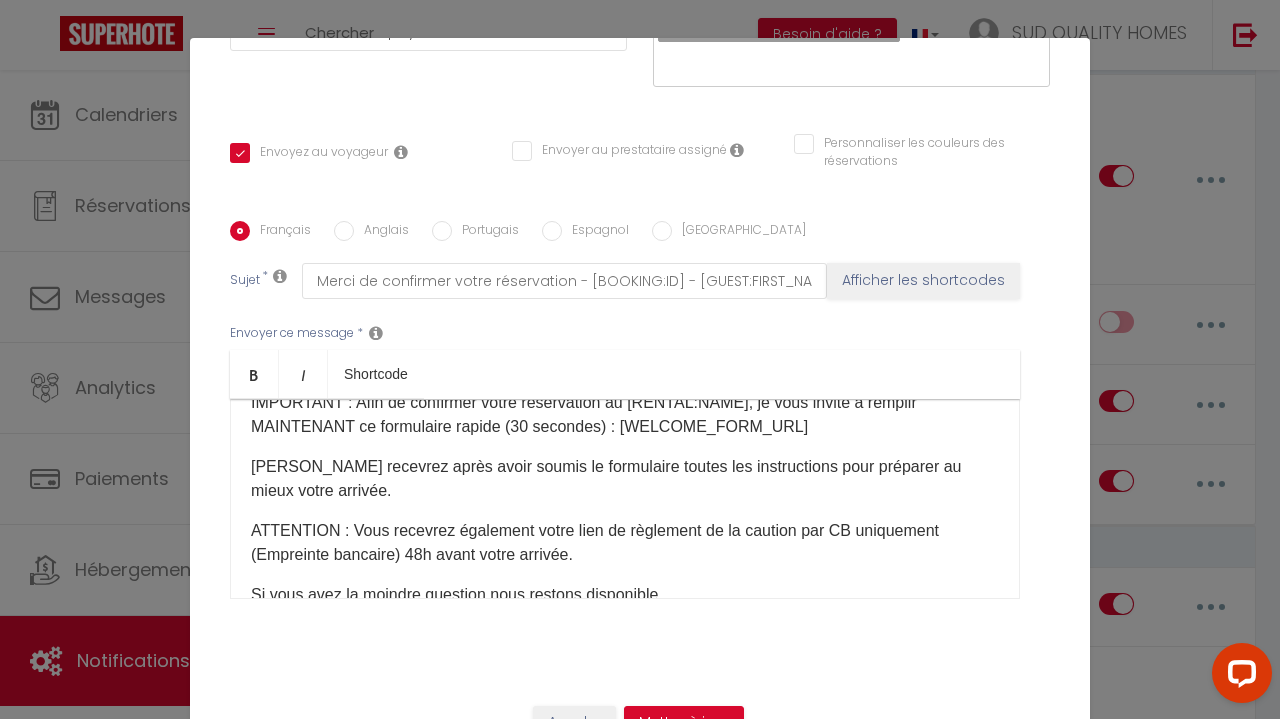 click on "ATTENTION : Vous recevrez également votre lien de règlement de la caution par CB uniquement (Empreinte bancaire) 48h avant votre arrivée." at bounding box center (625, 543) 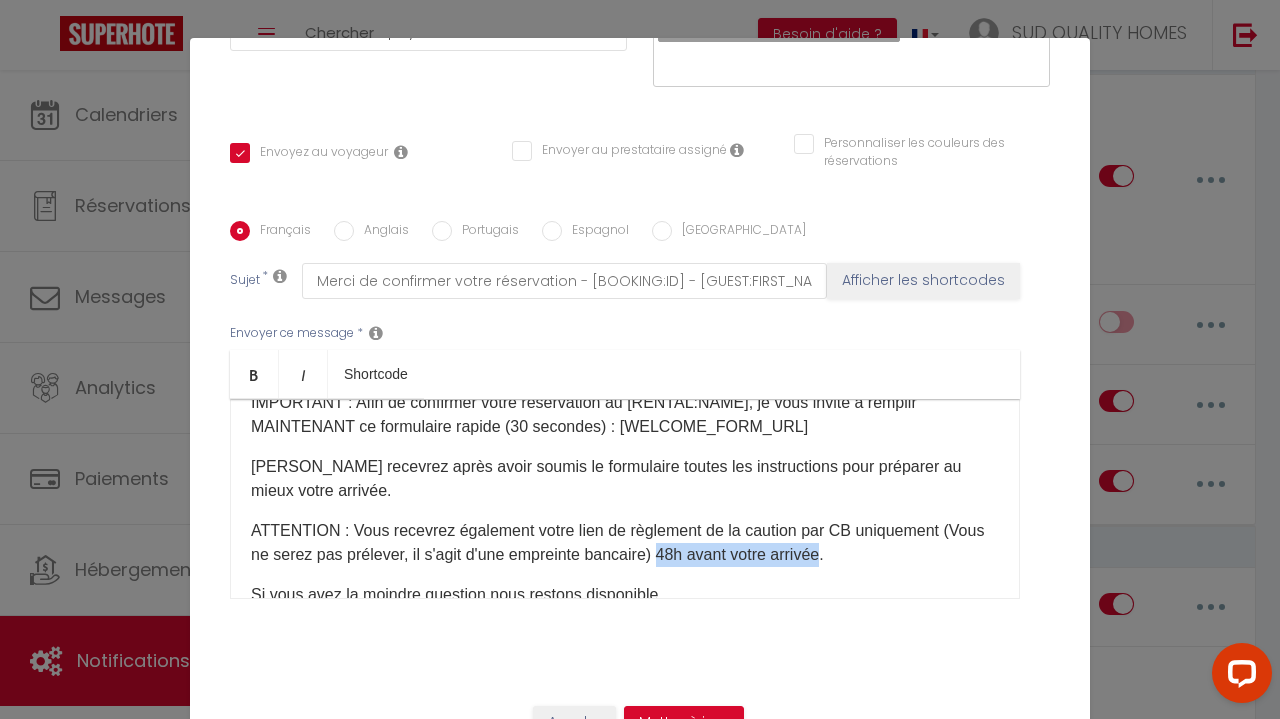 drag, startPoint x: 699, startPoint y: 558, endPoint x: 864, endPoint y: 561, distance: 165.02727 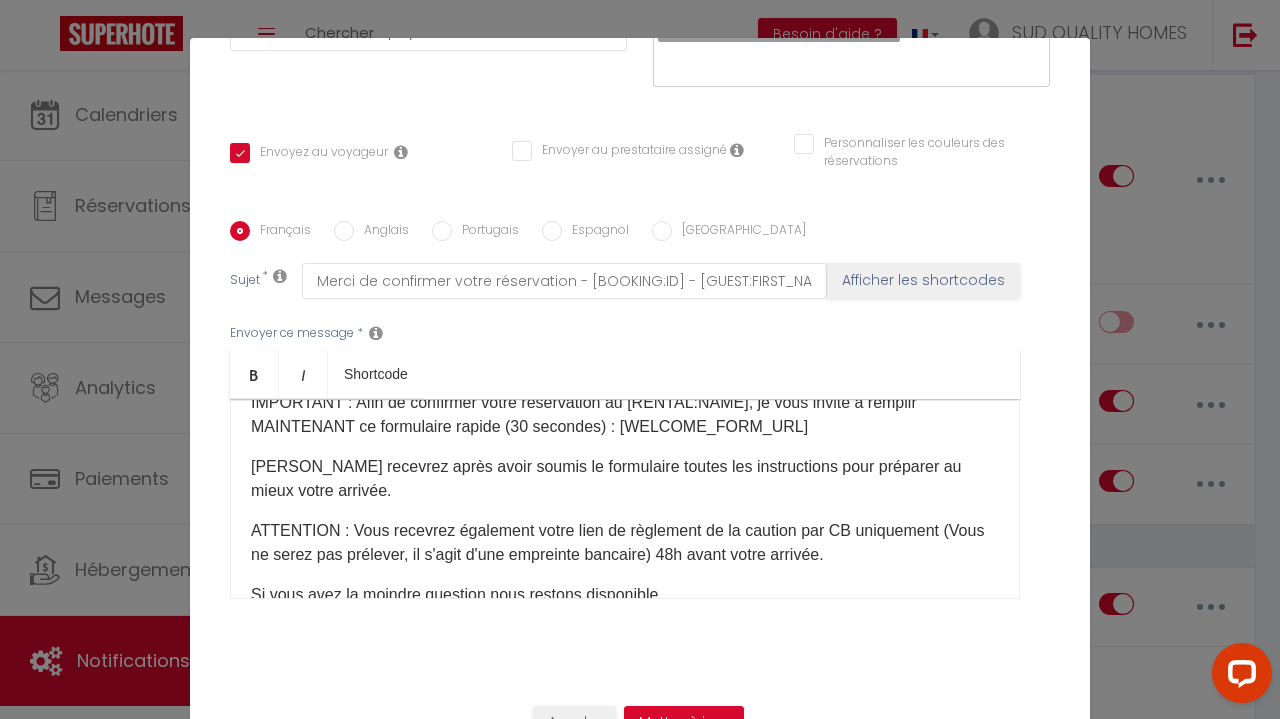 click on "ATTENTION : Vous recevrez également votre lien de règlement de la caution par CB uniquement (Vous ne serez pas prélever, il s'agit d'une empreinte bancaire) 48h avant votre arrivée." at bounding box center (625, 543) 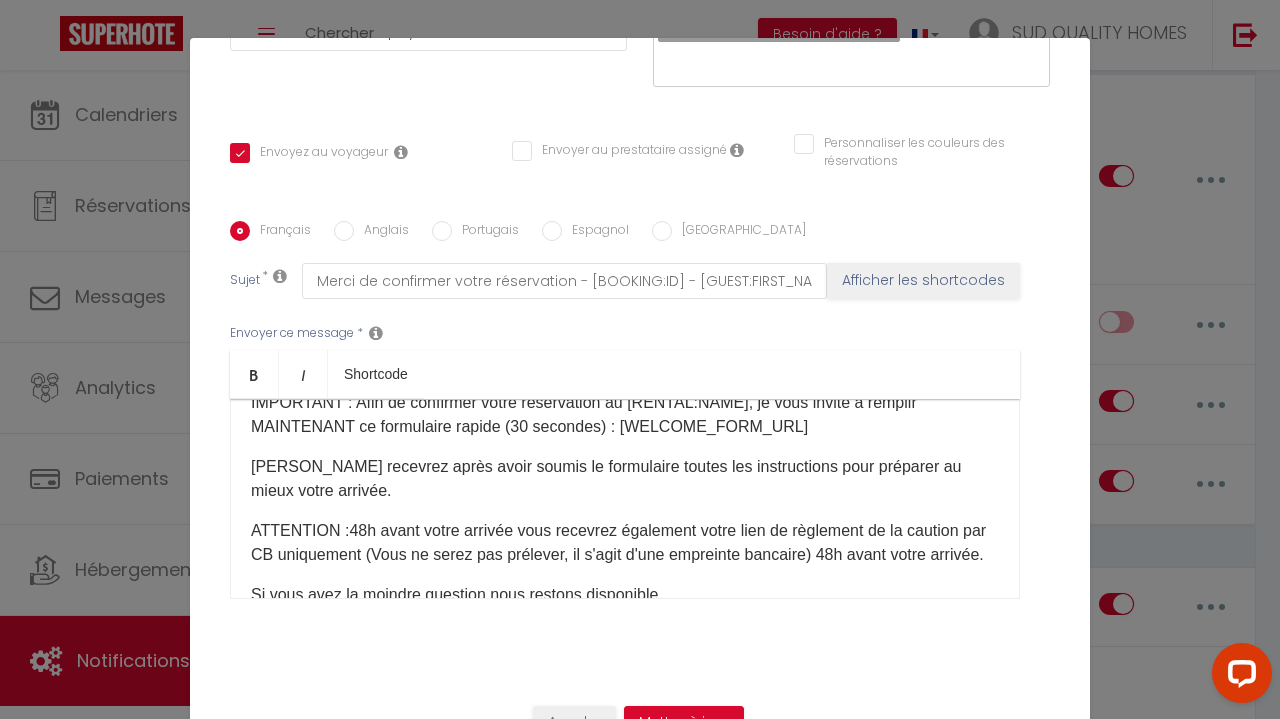 click on "ATTENTION :  48h avant votre arrivée v ous recevrez également votre lien de règlement de la caution par CB uniquement (Vous ne serez pas prélever, il s'agit d'une empreinte bancaire) 48h avant votre arrivée." at bounding box center (625, 543) 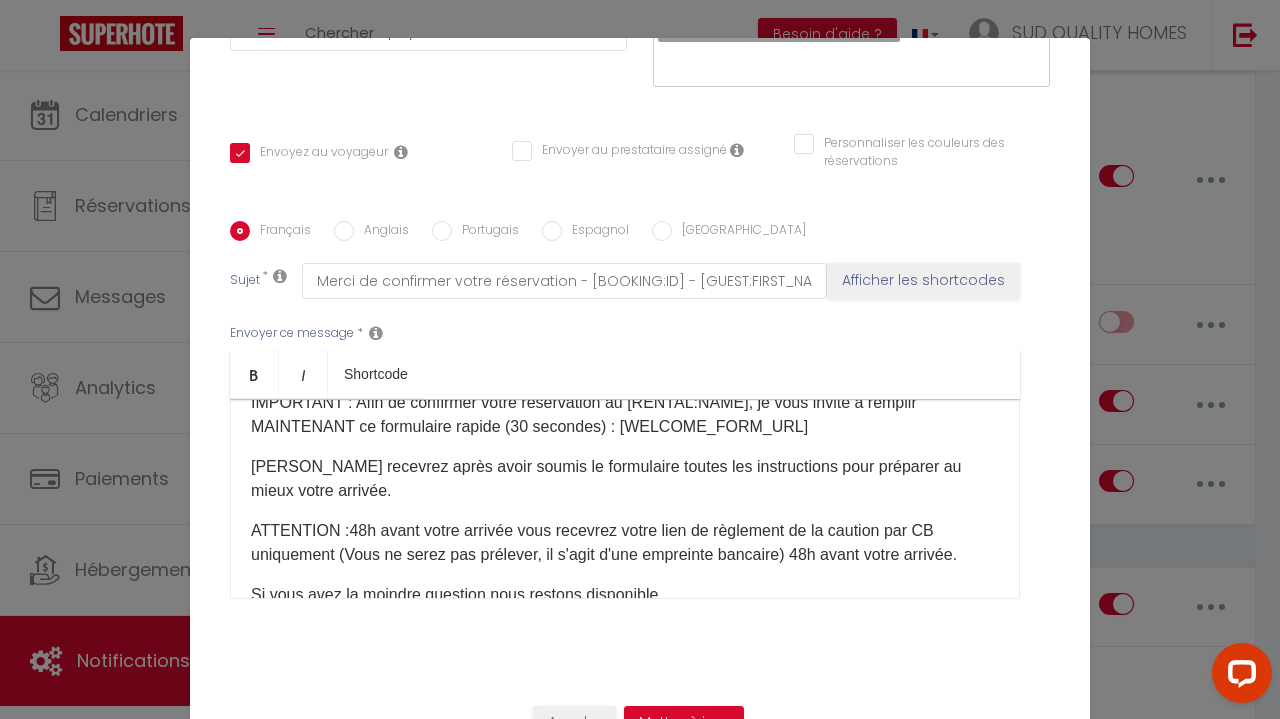click on "ATTENTION :  48h avant votre arrivée v ous recevrez votre lien de règlement de la caution par CB uniquement (Vous ne serez pas prélever, il s'agit d'une empreinte bancaire) 48h avant votre arrivée." at bounding box center (625, 543) 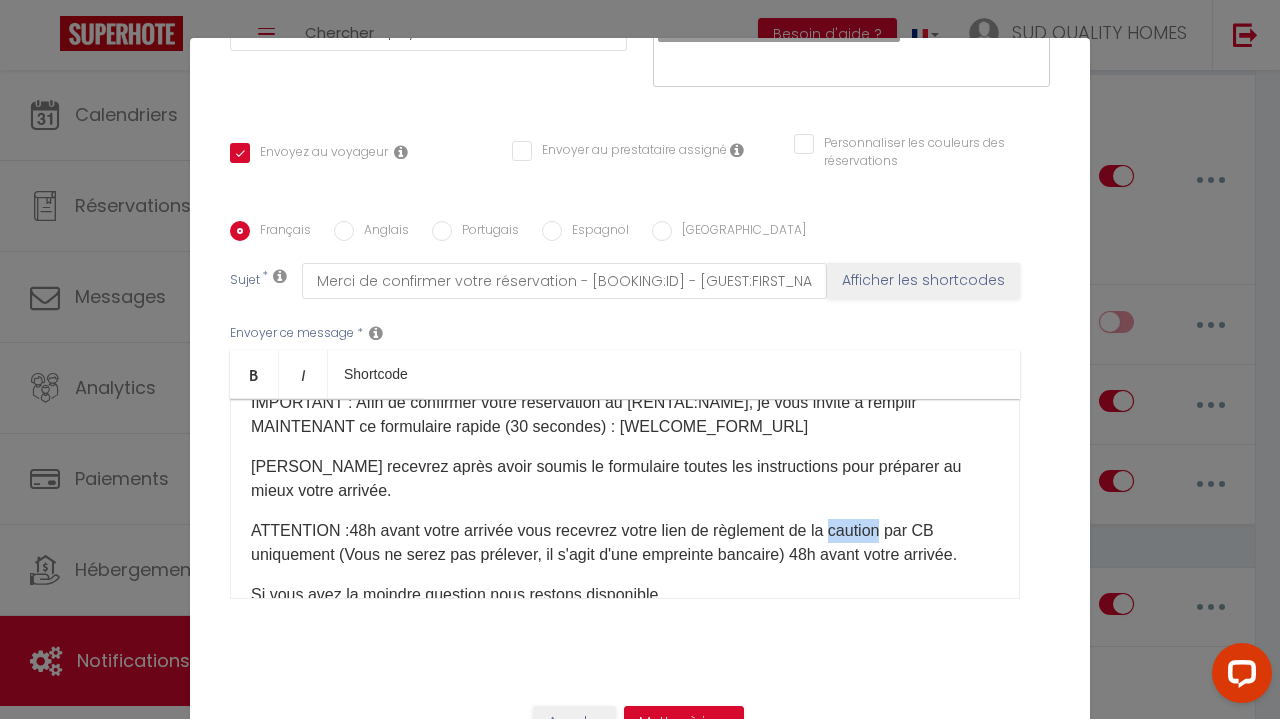 drag, startPoint x: 832, startPoint y: 525, endPoint x: 848, endPoint y: 539, distance: 21.260292 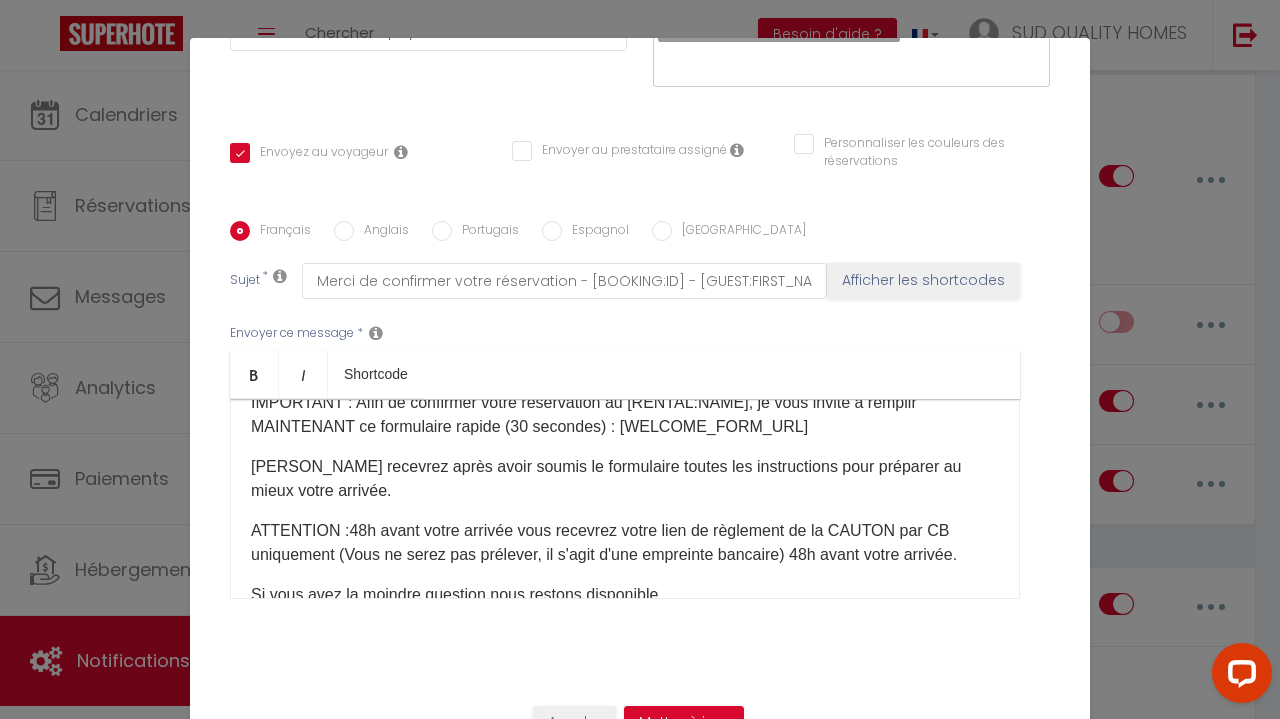 click on "ATTENTION :  48h avant votre arrivée v ous recevrez votre lien de règlement de la CAUTON par CB uniquement (Vous ne serez pas prélever, il s'agit d'une empreinte bancaire) 48h avant votre arrivée." at bounding box center [625, 543] 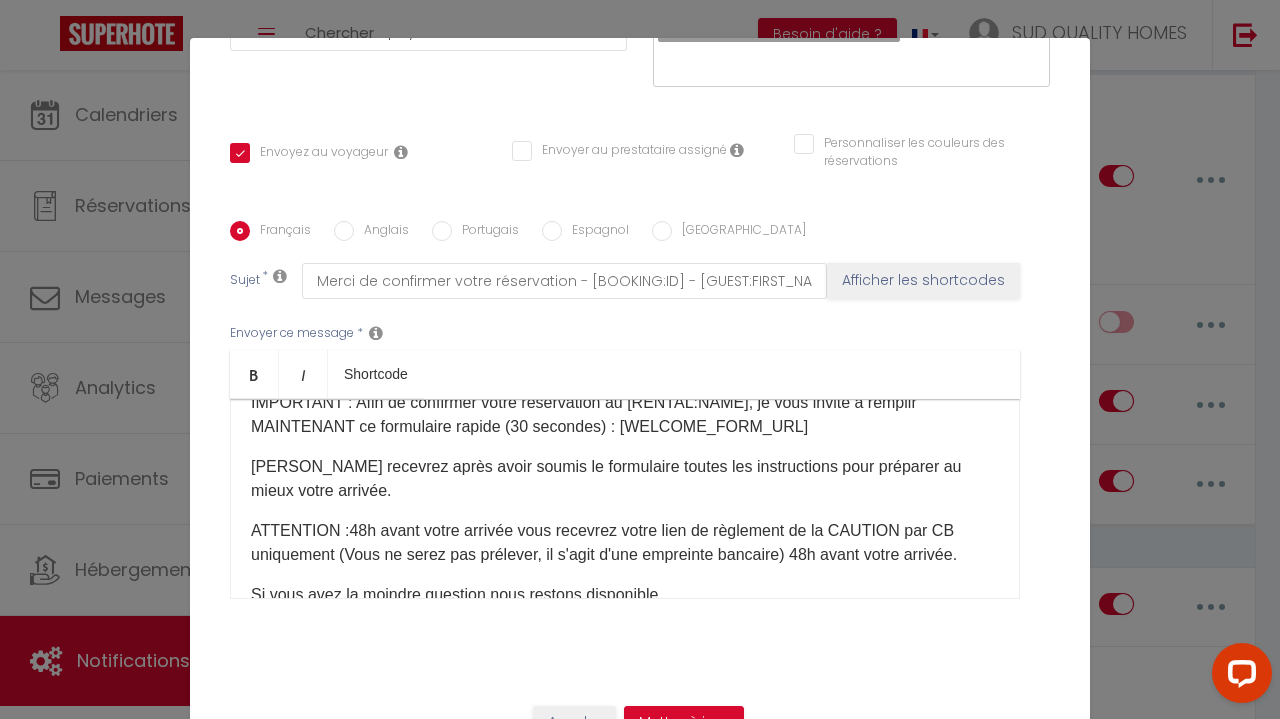 click on "Français     Anglais     Portugais     Espagnol     Italien   Sujet   *     Merci de confirmer votre réservation - [BOOKING:ID] - [GUEST:FIRST_NAME] [GUEST:LAST_NAME] - [RENTAL:NAME]   Afficher les shortcodes   Envoyer ce message   *     Bold Italic Shortcode Rich text editor Bonjour [GUEST:FIRST_NAME],
Merci pour votre réservation dans notre logement. Nous sommes ravis de vous y accueillir prochainement. IMPORTANT : Afin de confirmer votre réservation au [RENTAL:NAME], je vous invite à remplir MAINTENANT ce formulaire rapide (30 secondes) : [WELCOME_FORM_URL]
Vous recevrez après avoir soumis le formulaire toutes les instructions pour préparer au mieux votre arrivée. ATTENTION :  48h avant votre arrivée v ous recevrez votre lien de règlement de la CAUTION par CB uniquement (Vous ne serez pas prélever, il s'agit d'une empreinte bancaire) 48h avant votre arrivée.
Si vous avez la moindre question nous restons disponible.
A bientôt. INES   Envoyer ce message   *     Afficher les shortcodes" at bounding box center (640, 422) 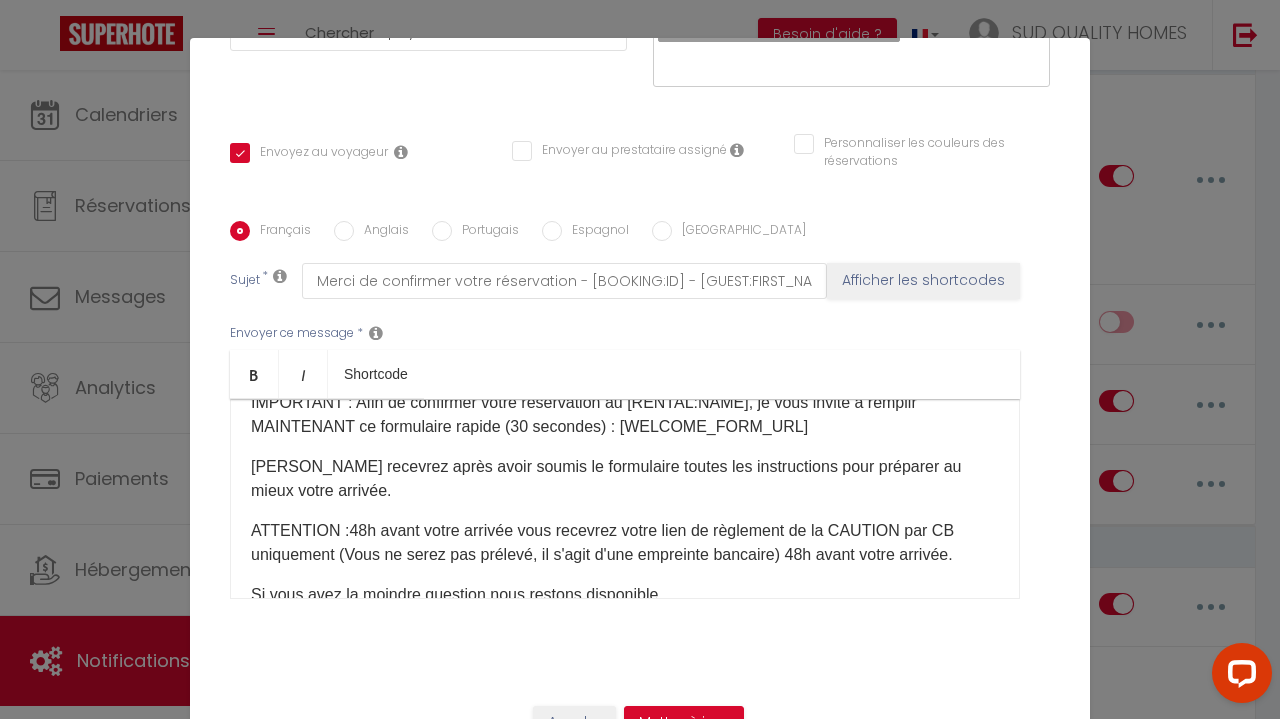 click on "Si vous avez la moindre question nous restons disponible." at bounding box center (625, 595) 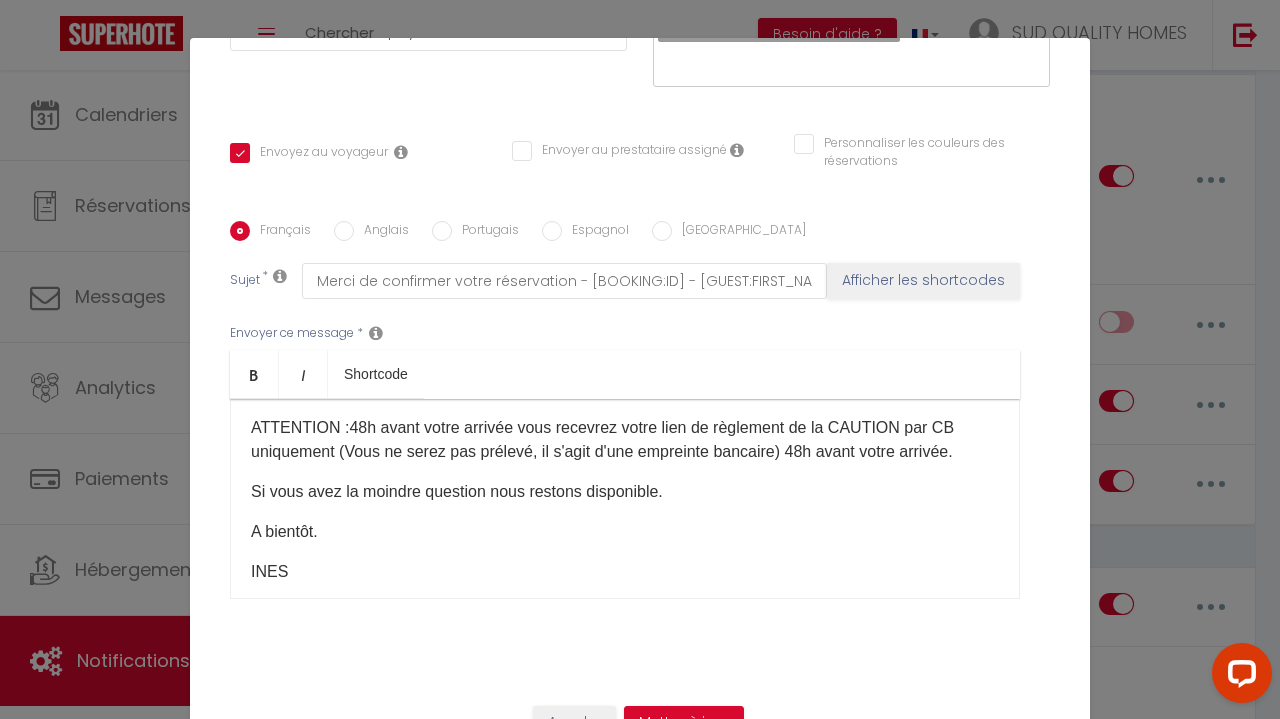scroll, scrollTop: 261, scrollLeft: 0, axis: vertical 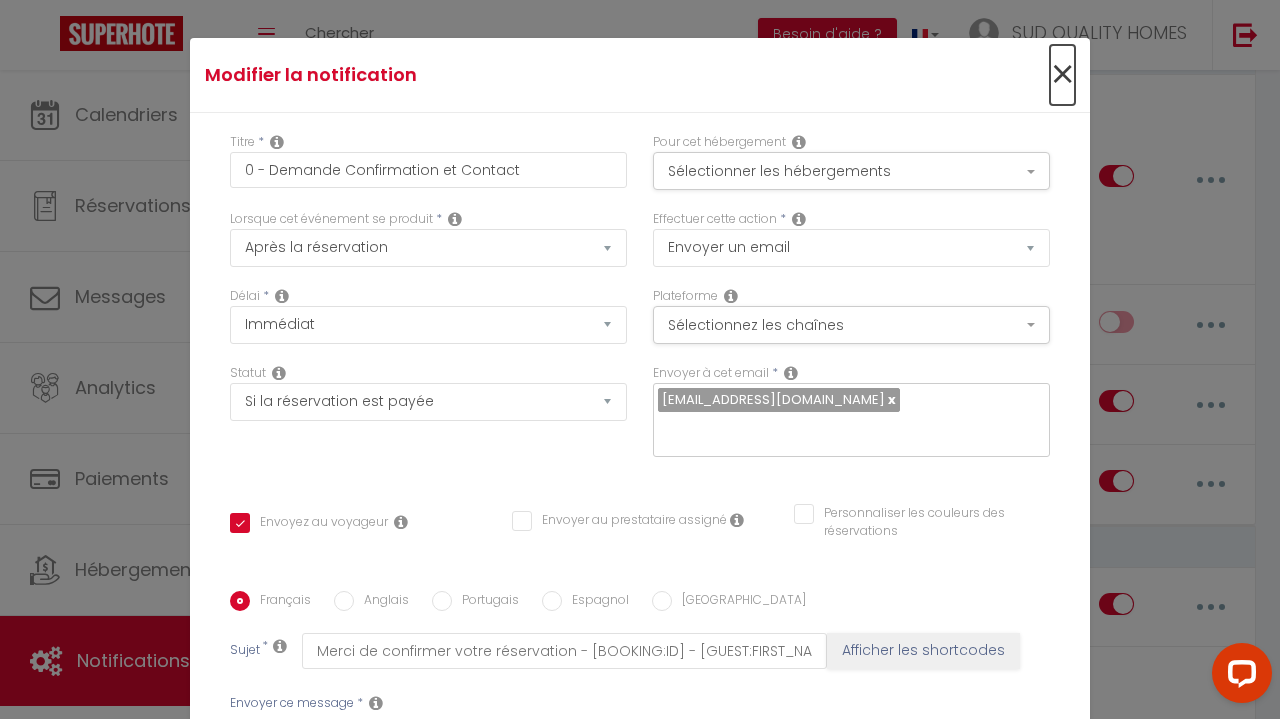 click on "×" at bounding box center (1062, 75) 